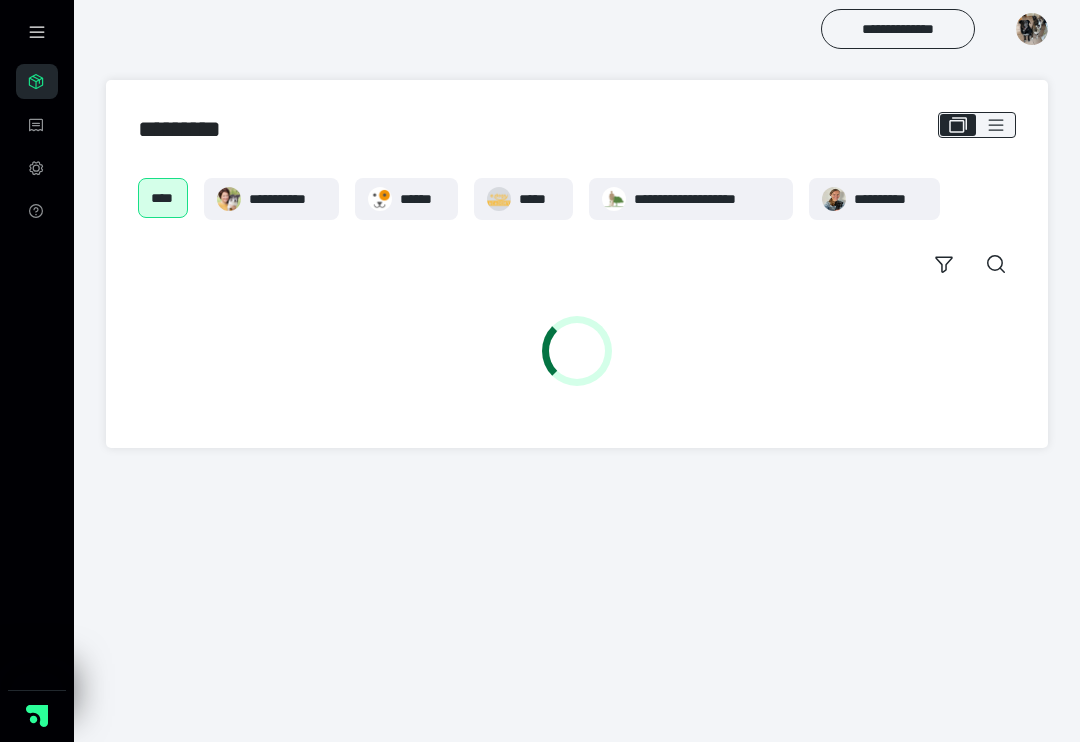 scroll, scrollTop: 0, scrollLeft: 0, axis: both 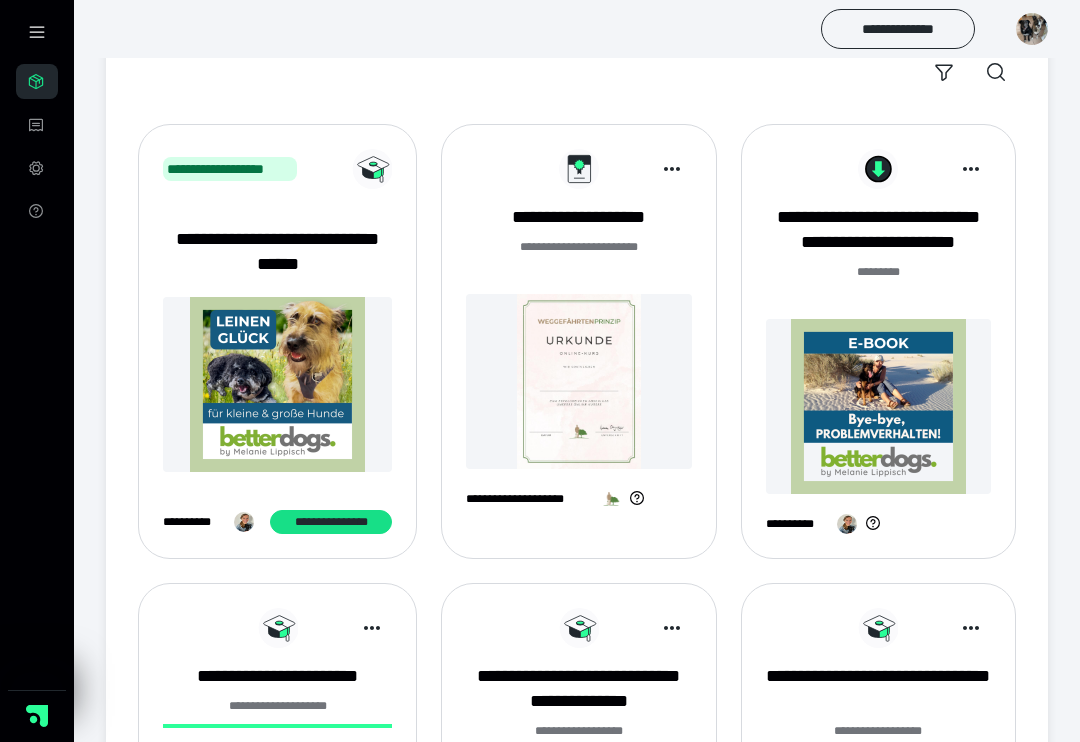 click at bounding box center [878, 406] 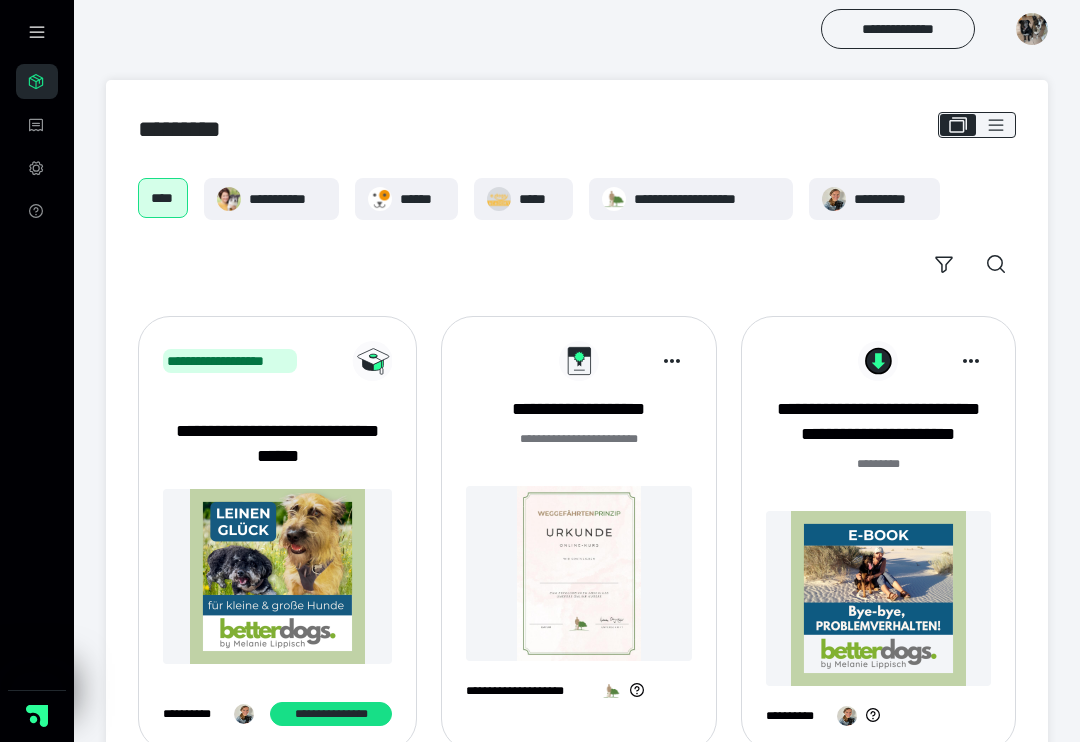 scroll, scrollTop: 219, scrollLeft: 0, axis: vertical 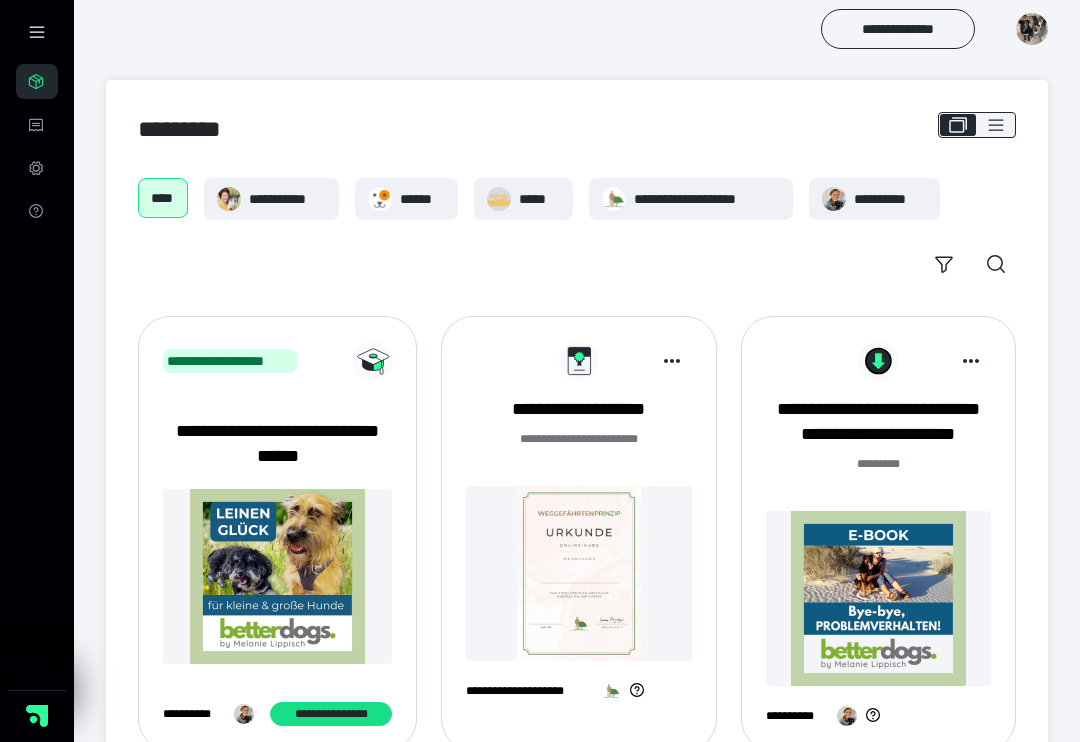 click at bounding box center [1032, 29] 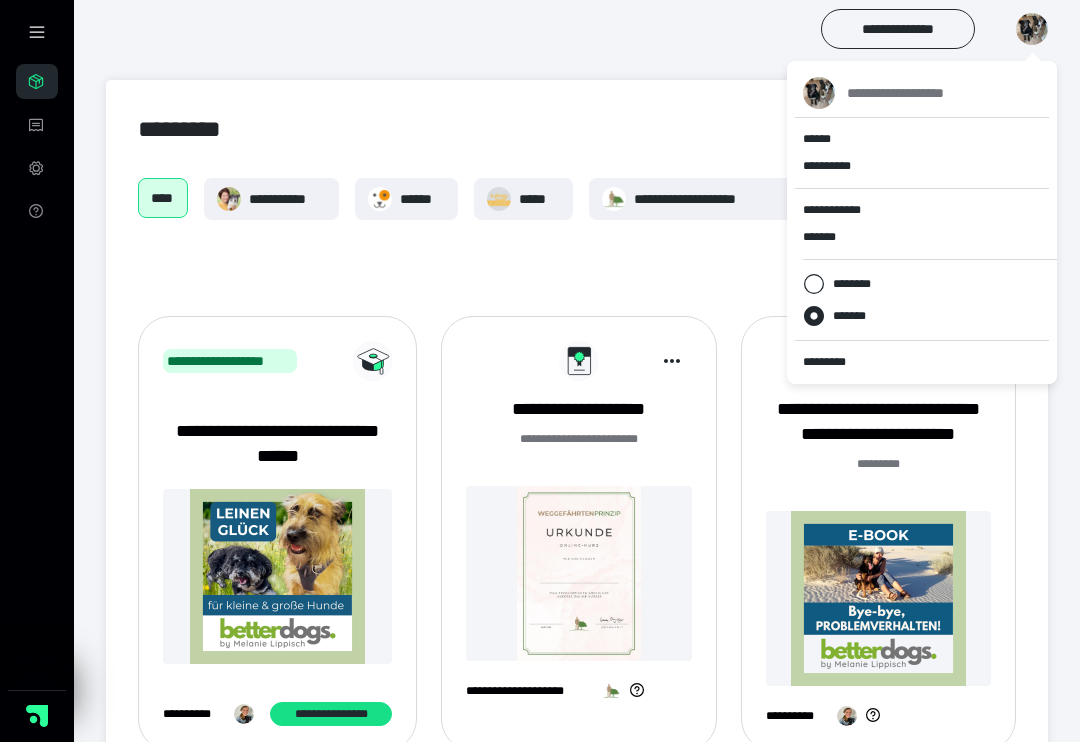 click on "**********" at bounding box center [577, 1164] 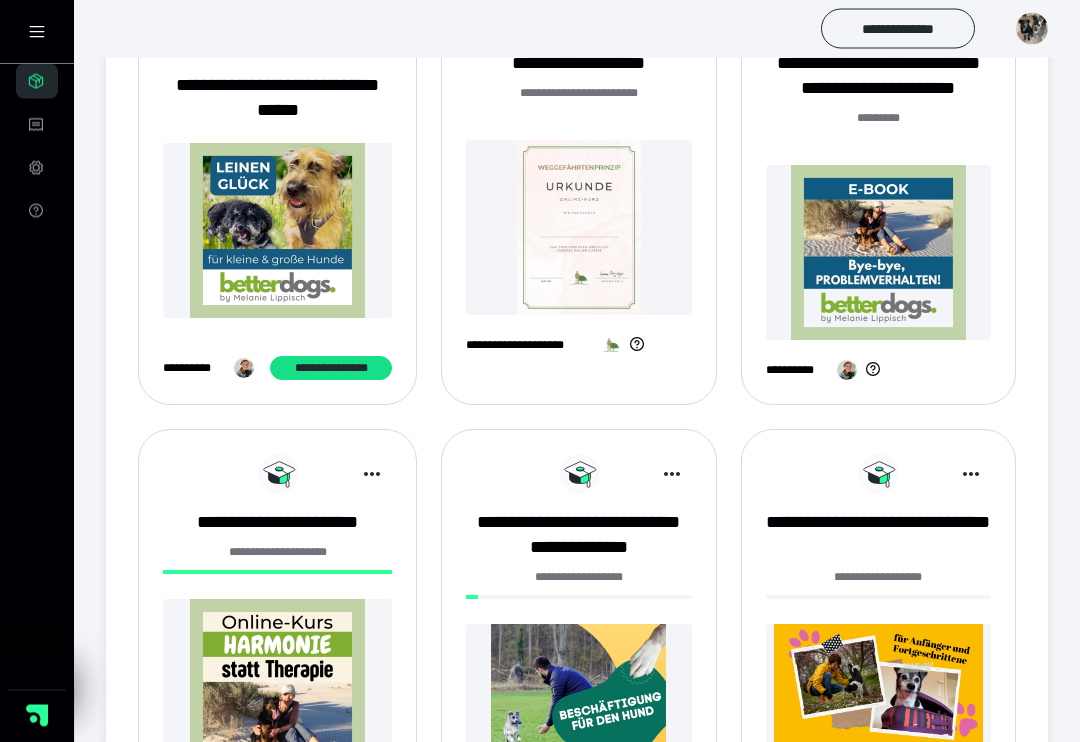 scroll, scrollTop: 346, scrollLeft: 0, axis: vertical 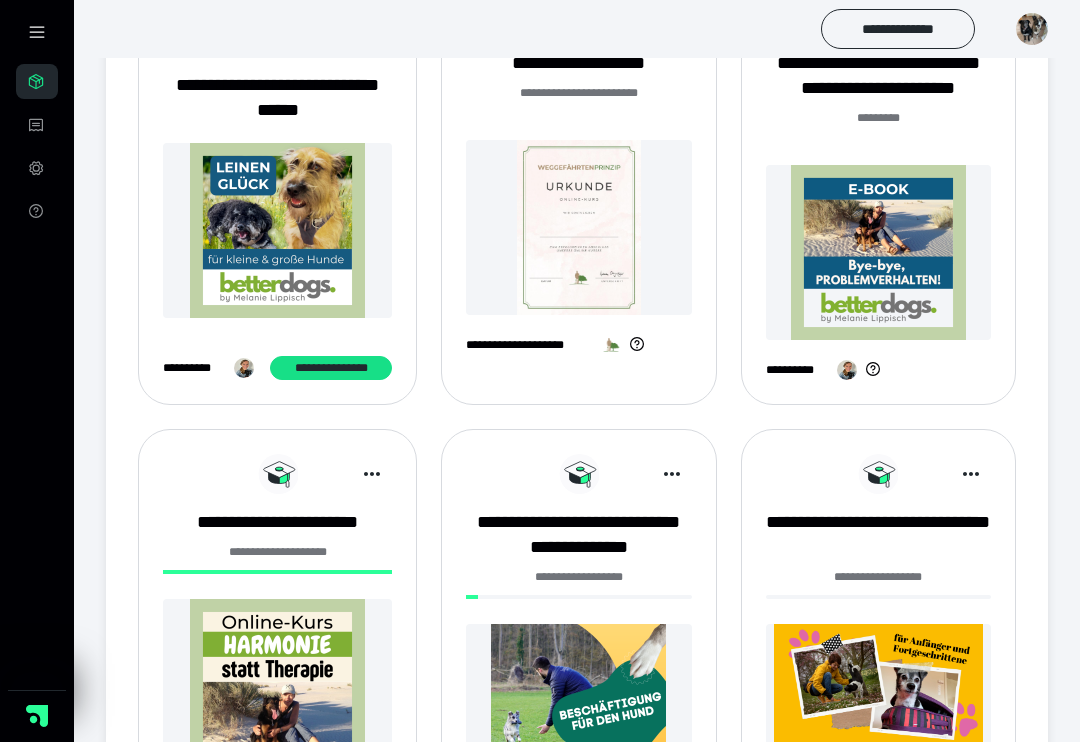 click at bounding box center (878, 252) 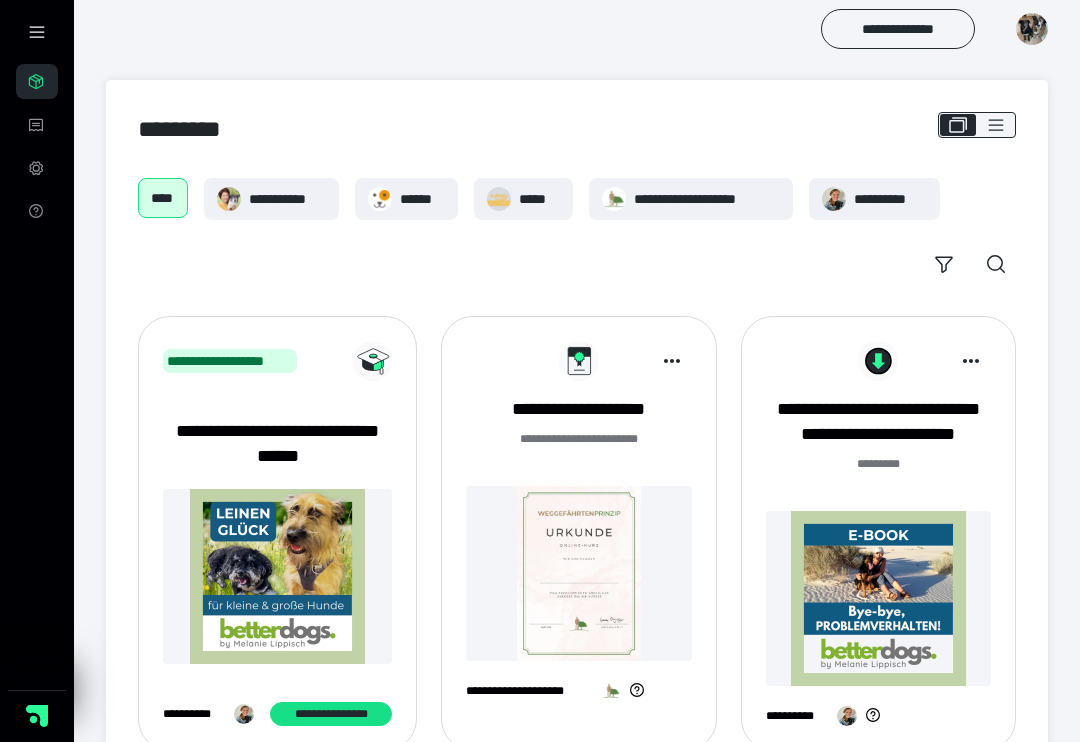 scroll, scrollTop: 373, scrollLeft: 0, axis: vertical 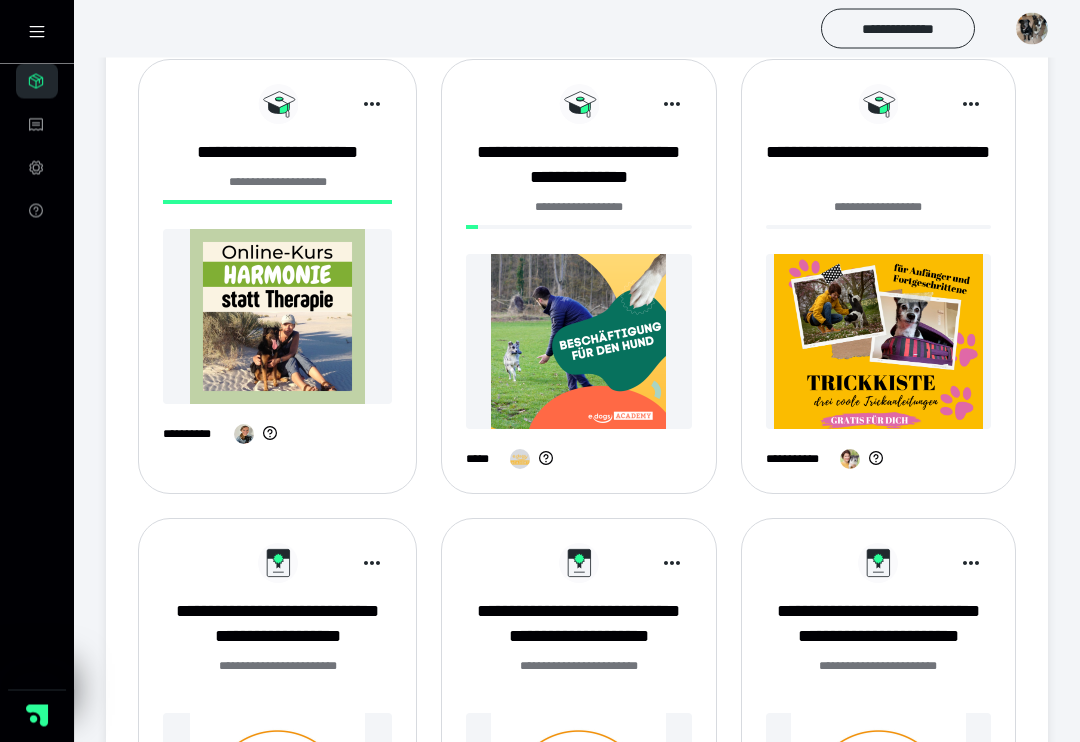 click at bounding box center [277, 317] 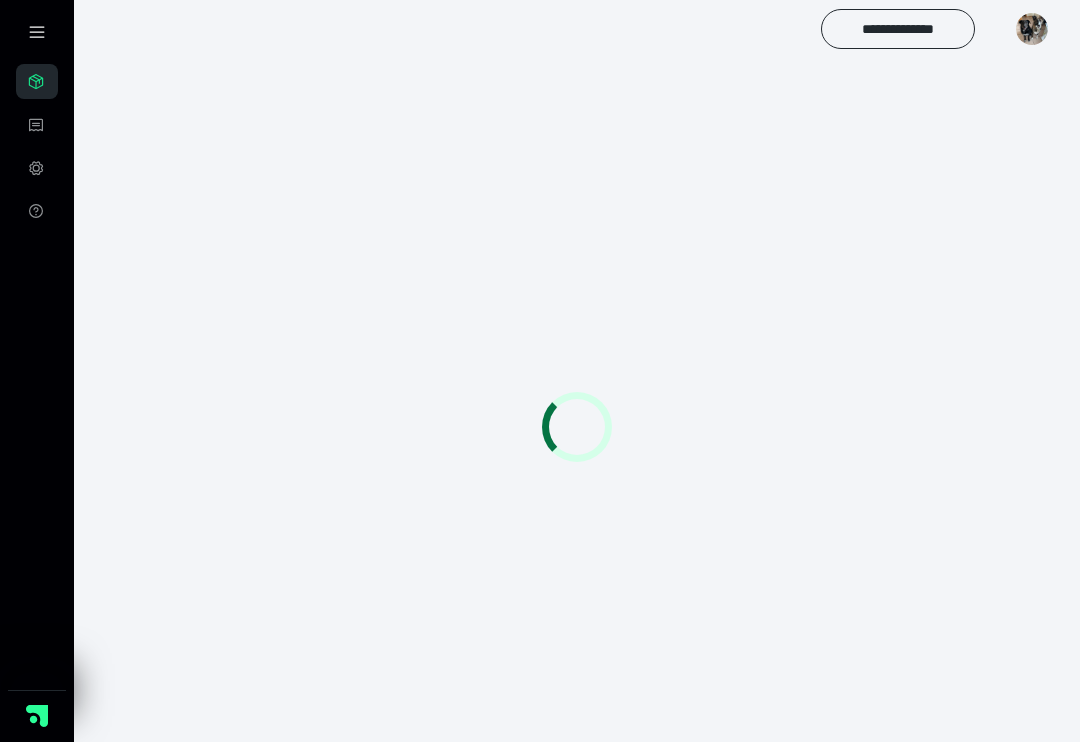 scroll, scrollTop: 0, scrollLeft: 0, axis: both 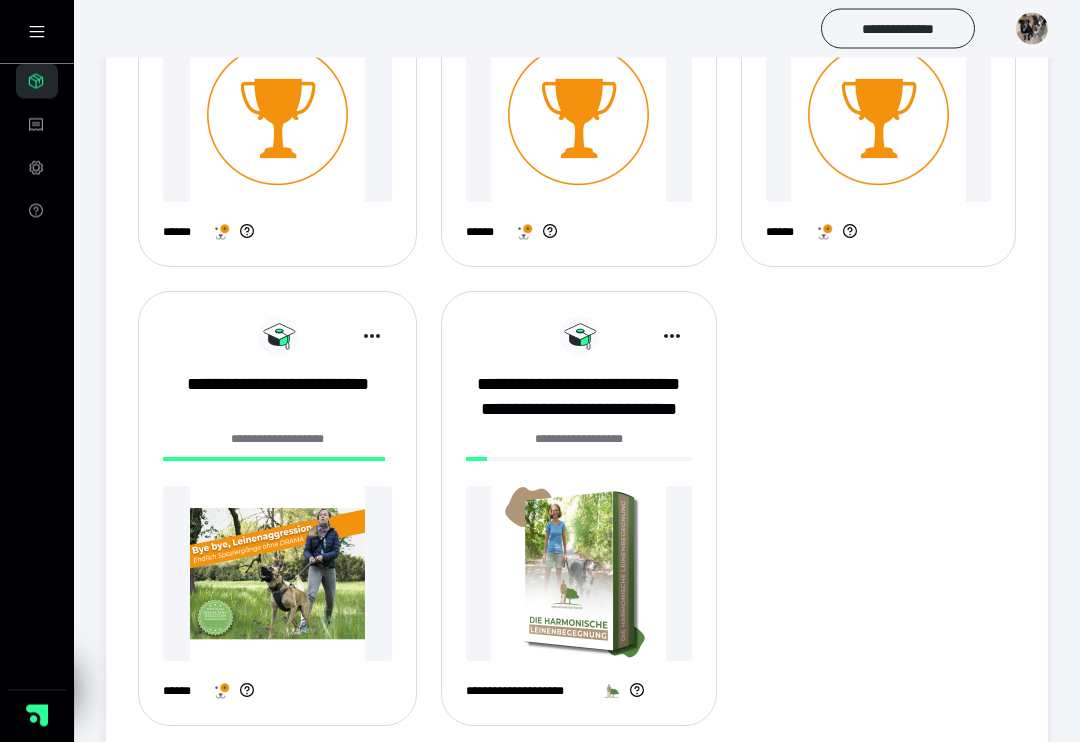 click at bounding box center (277, 574) 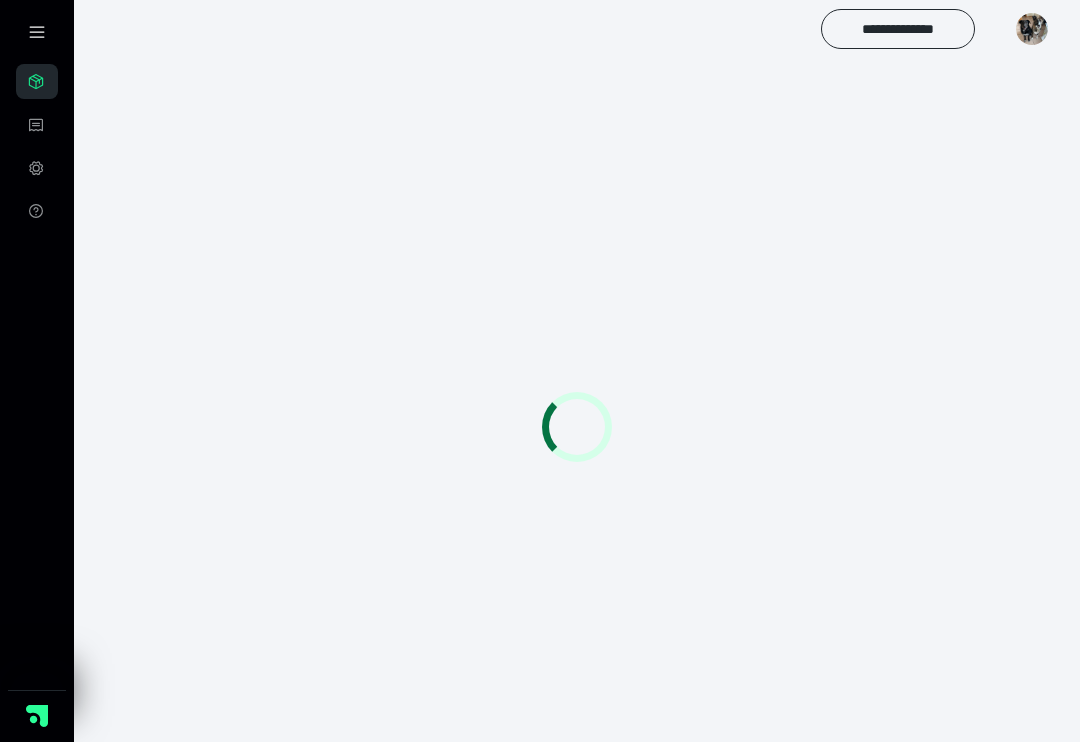 scroll, scrollTop: 0, scrollLeft: 0, axis: both 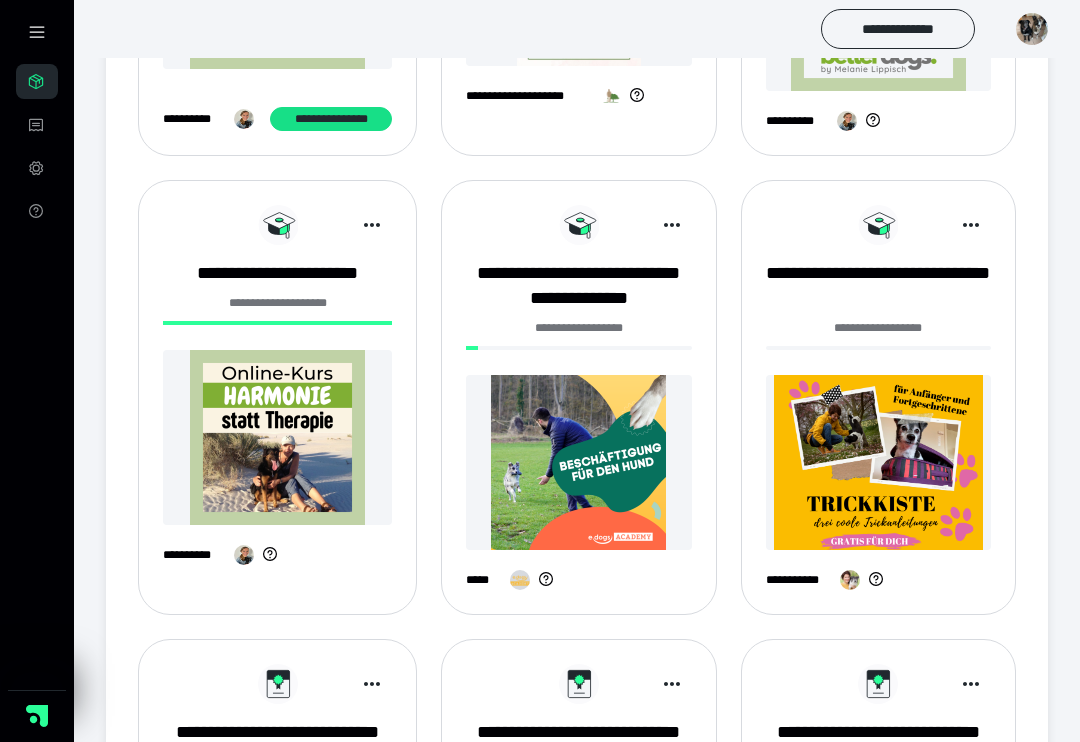 click at bounding box center (277, 437) 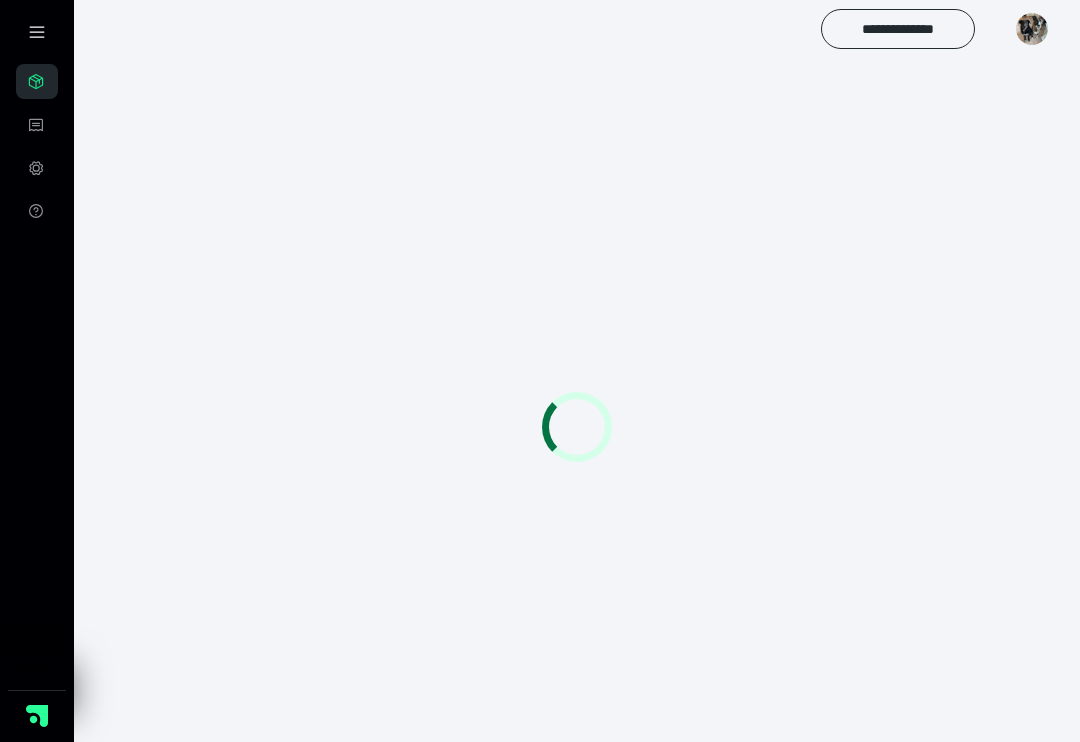 scroll, scrollTop: 0, scrollLeft: 0, axis: both 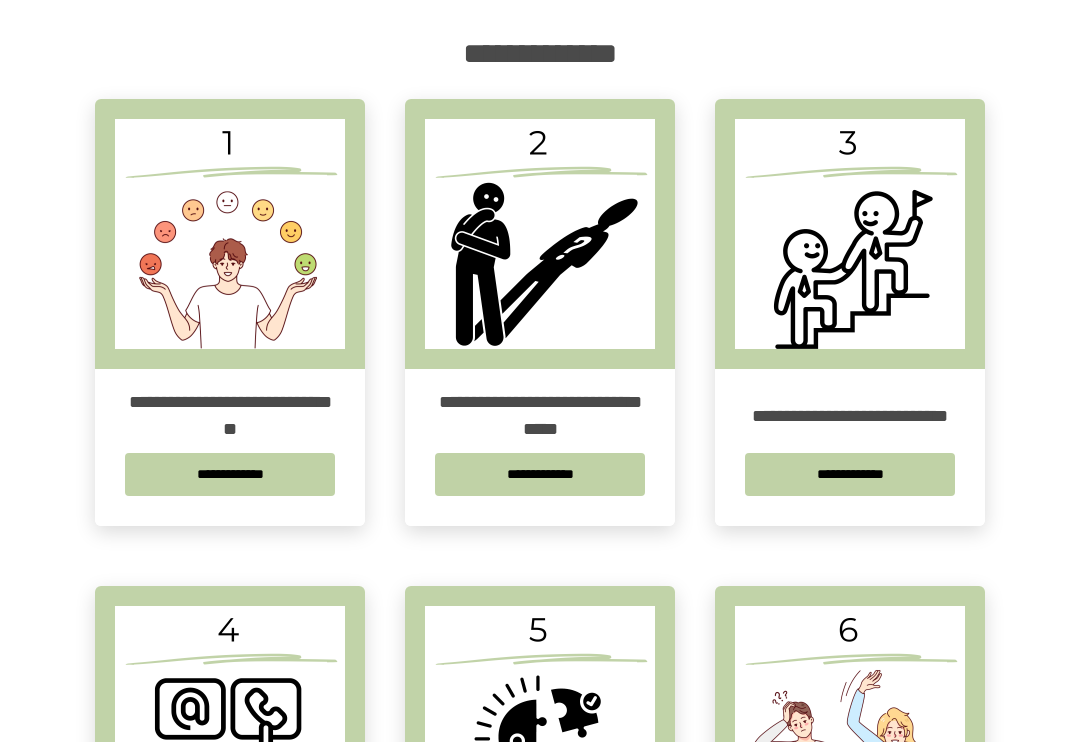 click on "**********" at bounding box center [230, 474] 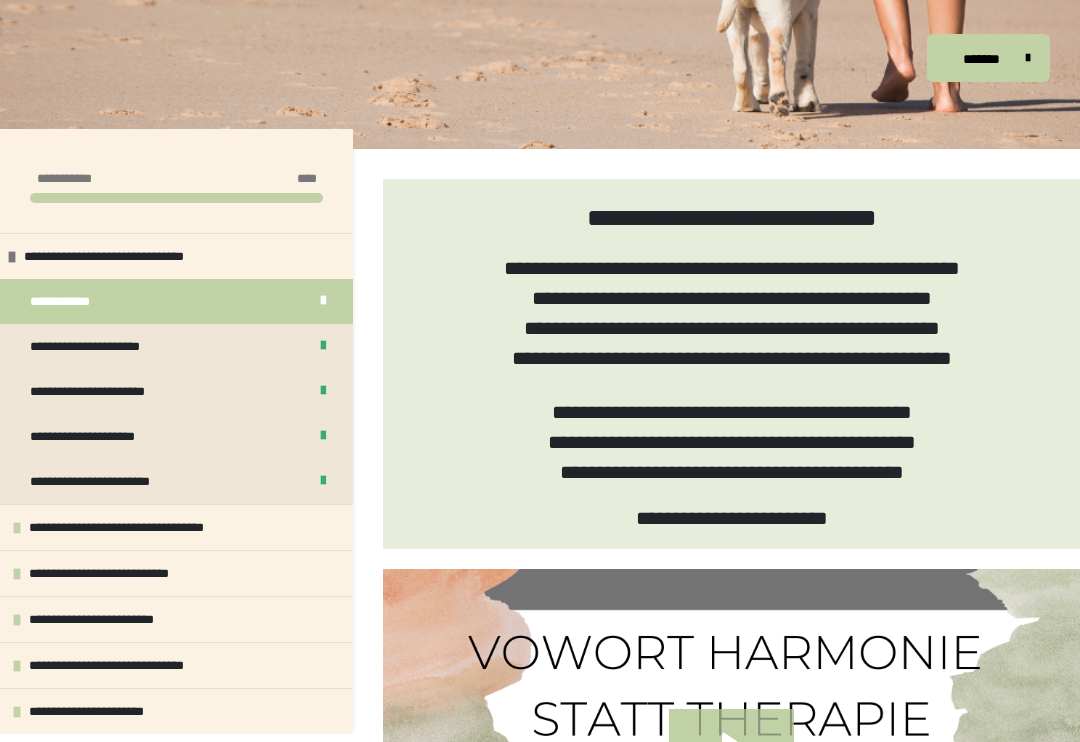 scroll, scrollTop: 0, scrollLeft: 0, axis: both 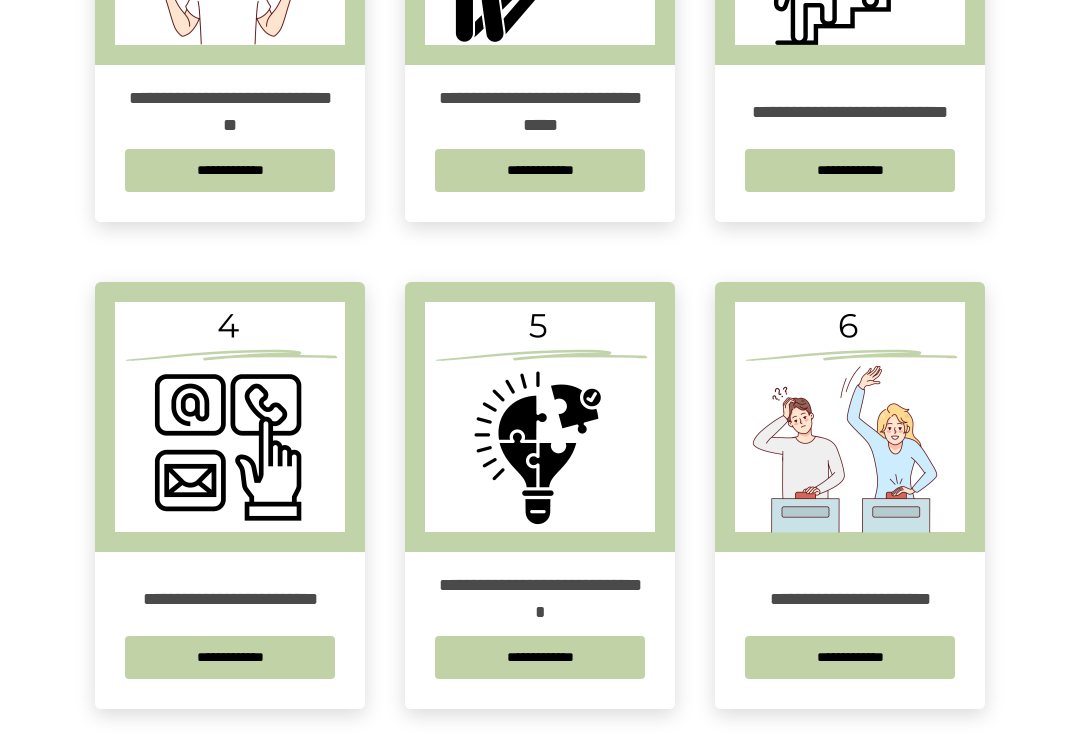 click on "**********" at bounding box center [850, 657] 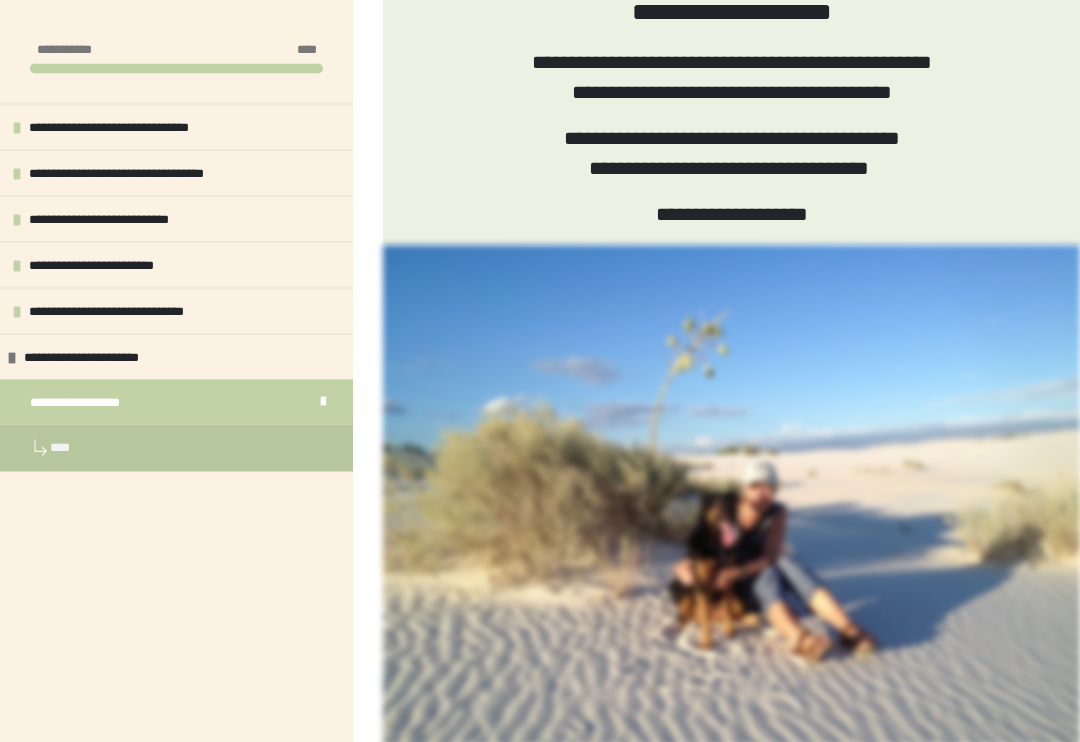 scroll, scrollTop: 763, scrollLeft: 0, axis: vertical 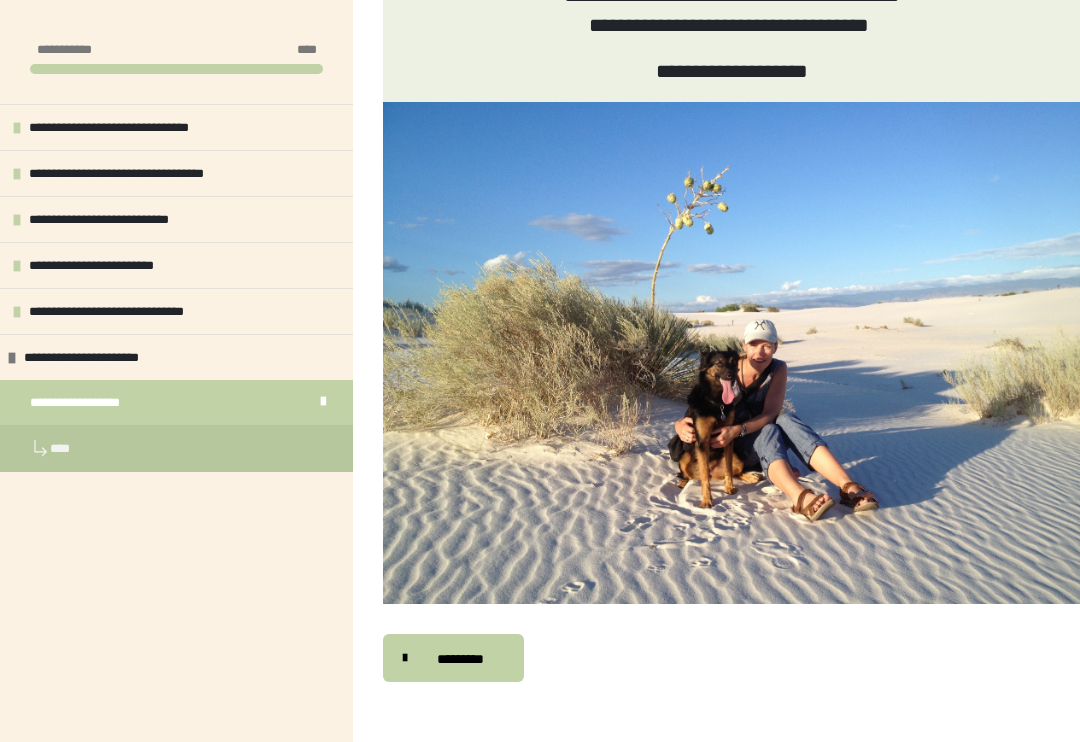 click on "**********" at bounding box center (93, 402) 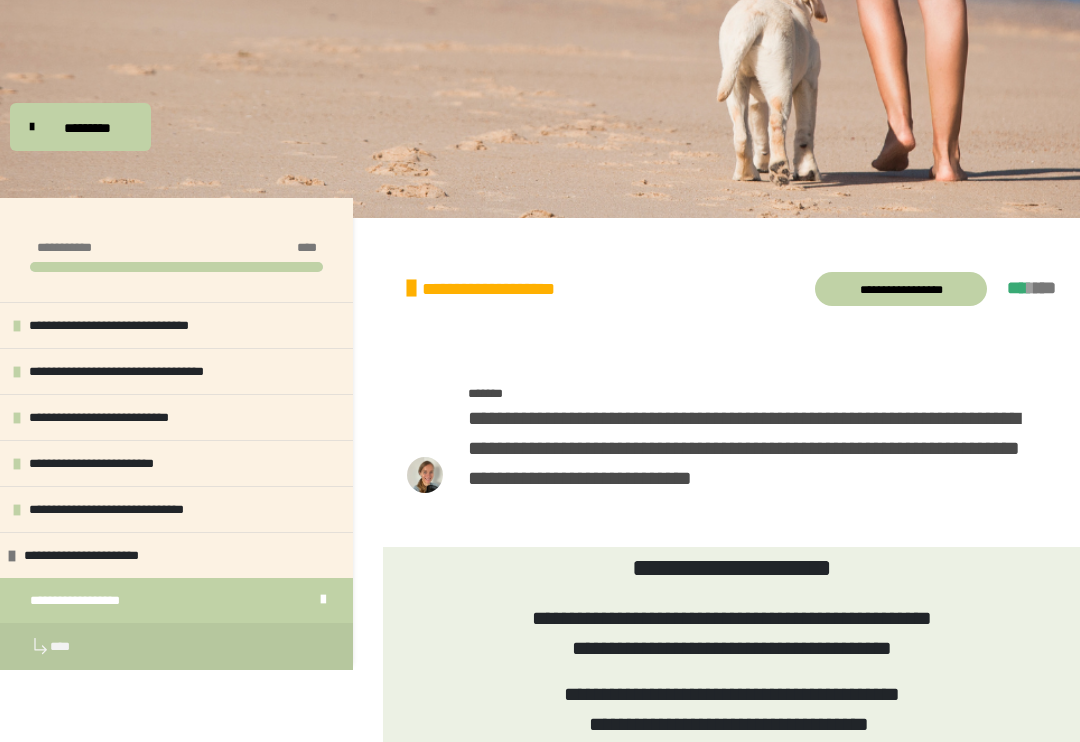 scroll, scrollTop: 0, scrollLeft: 0, axis: both 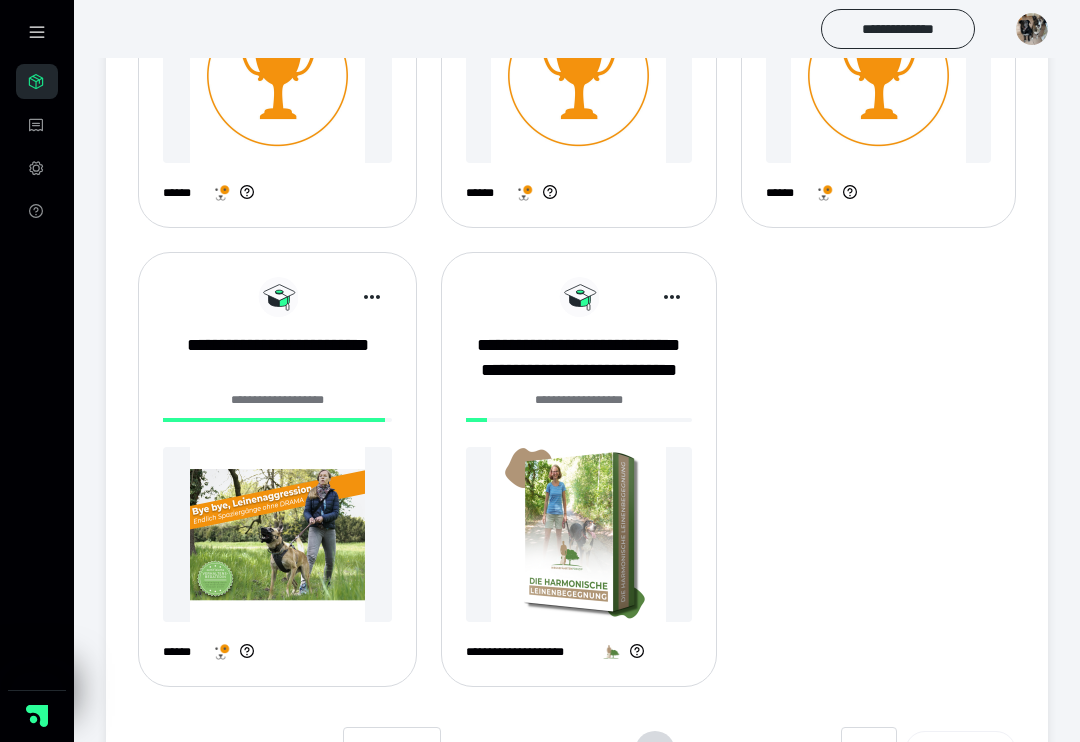click at bounding box center [277, 534] 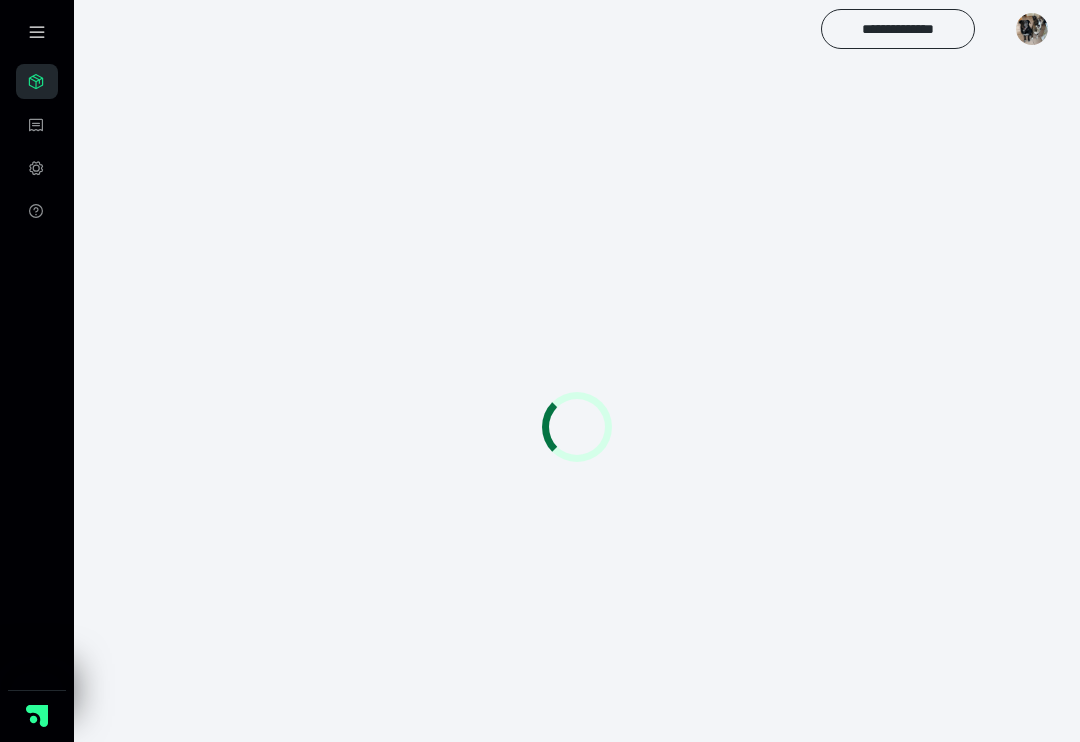 scroll, scrollTop: 0, scrollLeft: 0, axis: both 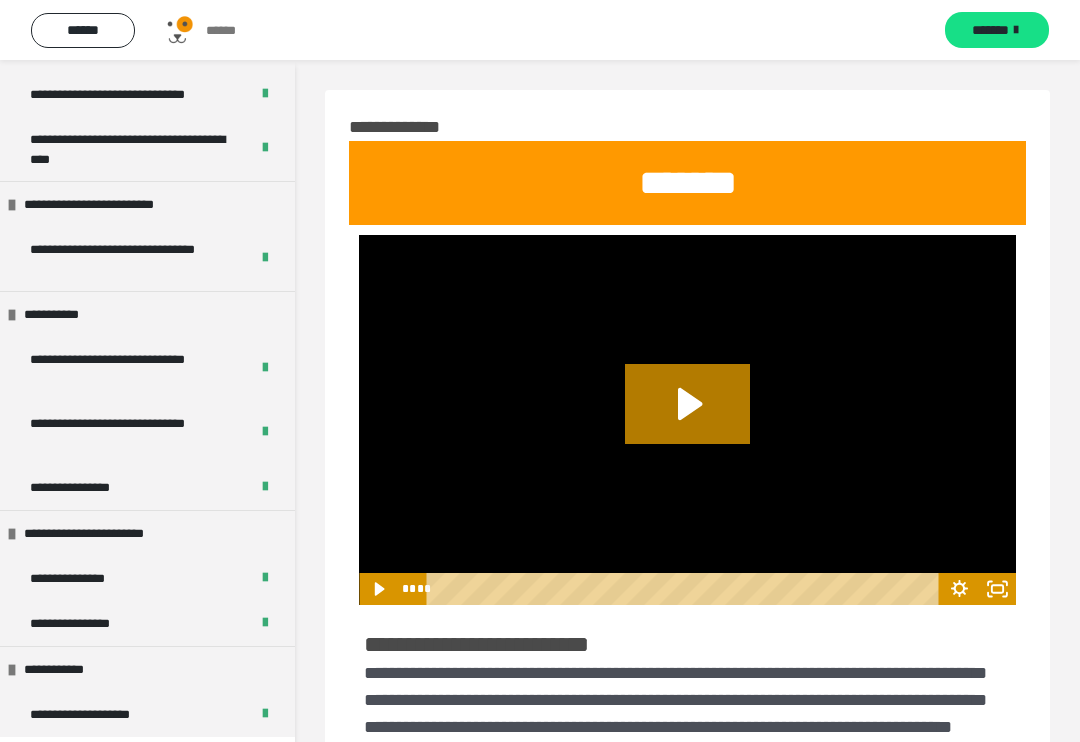 click on "**********" at bounding box center (102, 714) 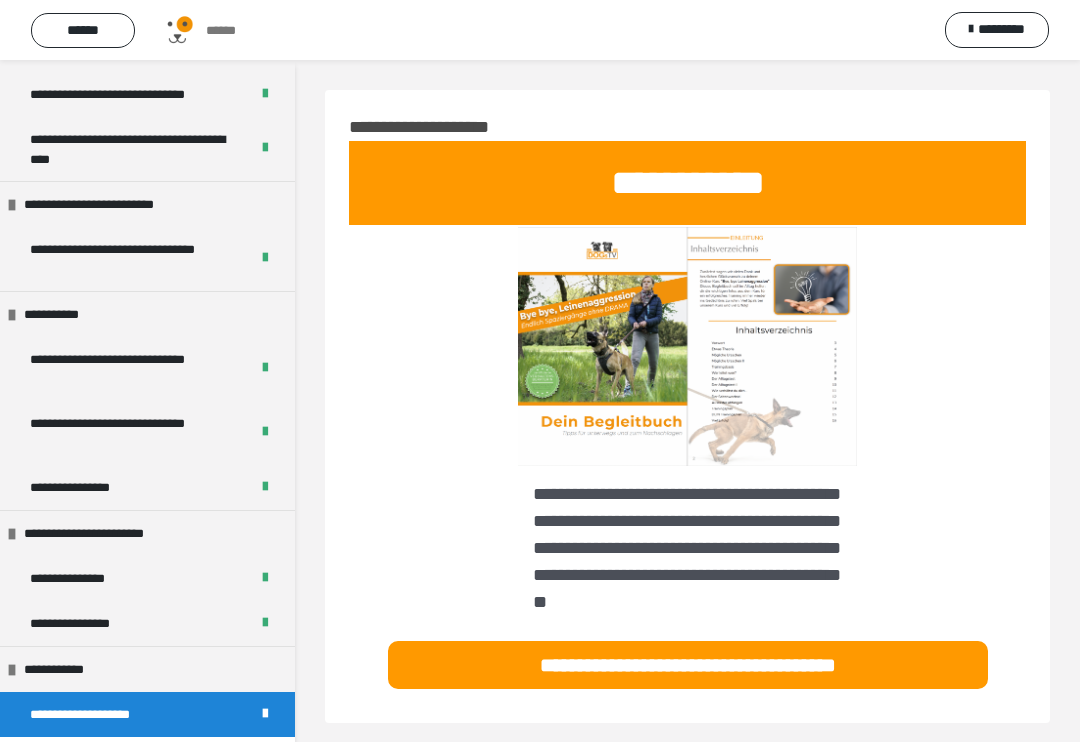 scroll, scrollTop: 31, scrollLeft: 0, axis: vertical 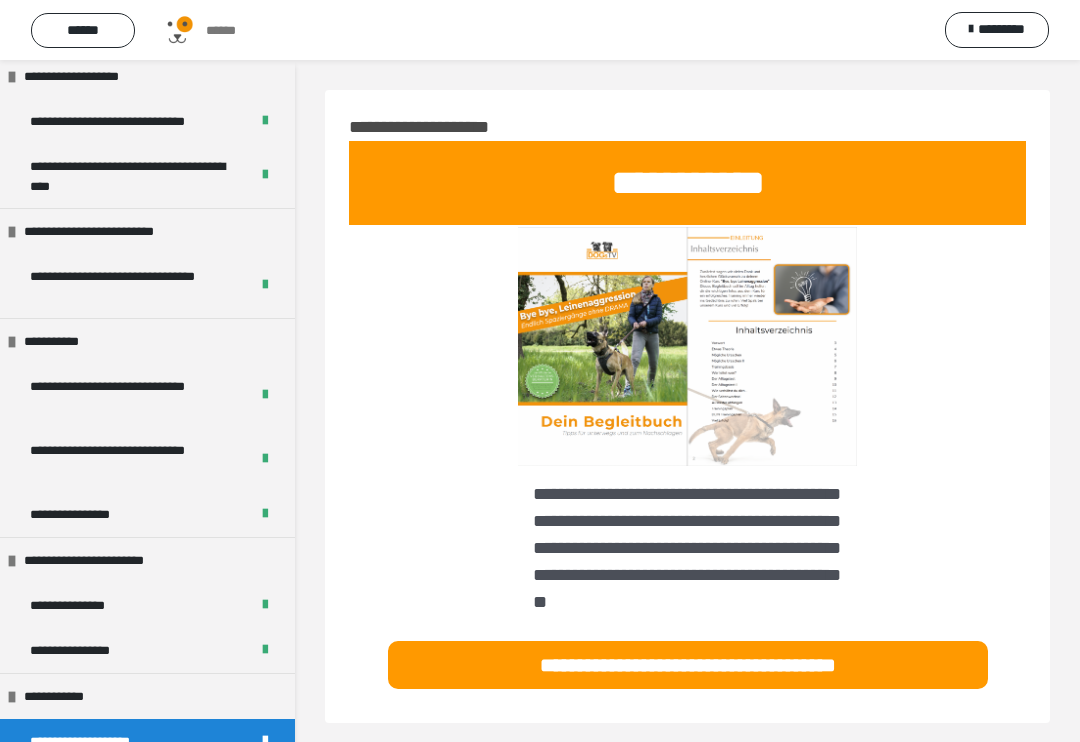 click on "**********" at bounding box center (688, 665) 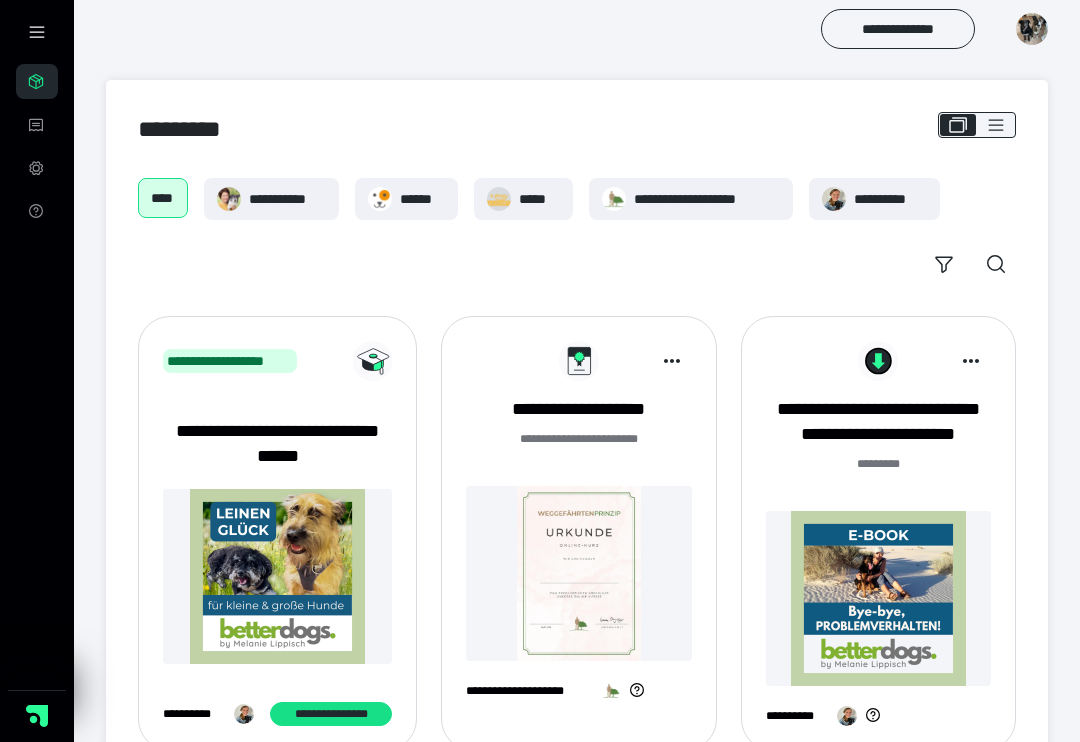 scroll, scrollTop: 1468, scrollLeft: 0, axis: vertical 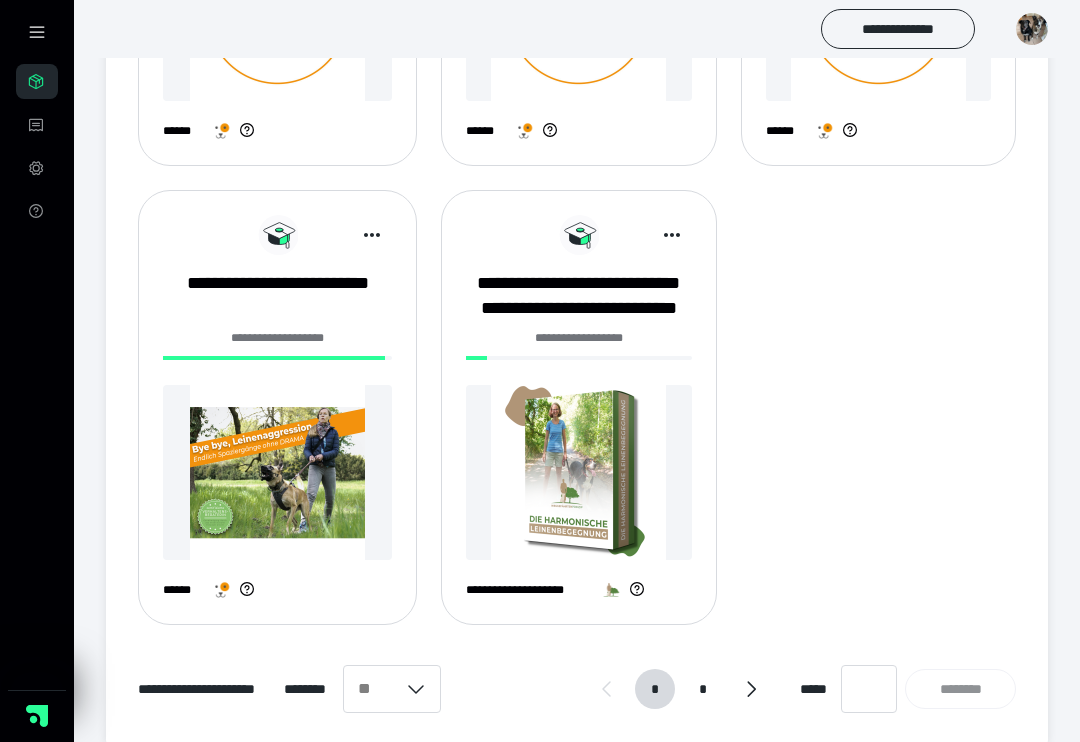 click at bounding box center (578, 472) 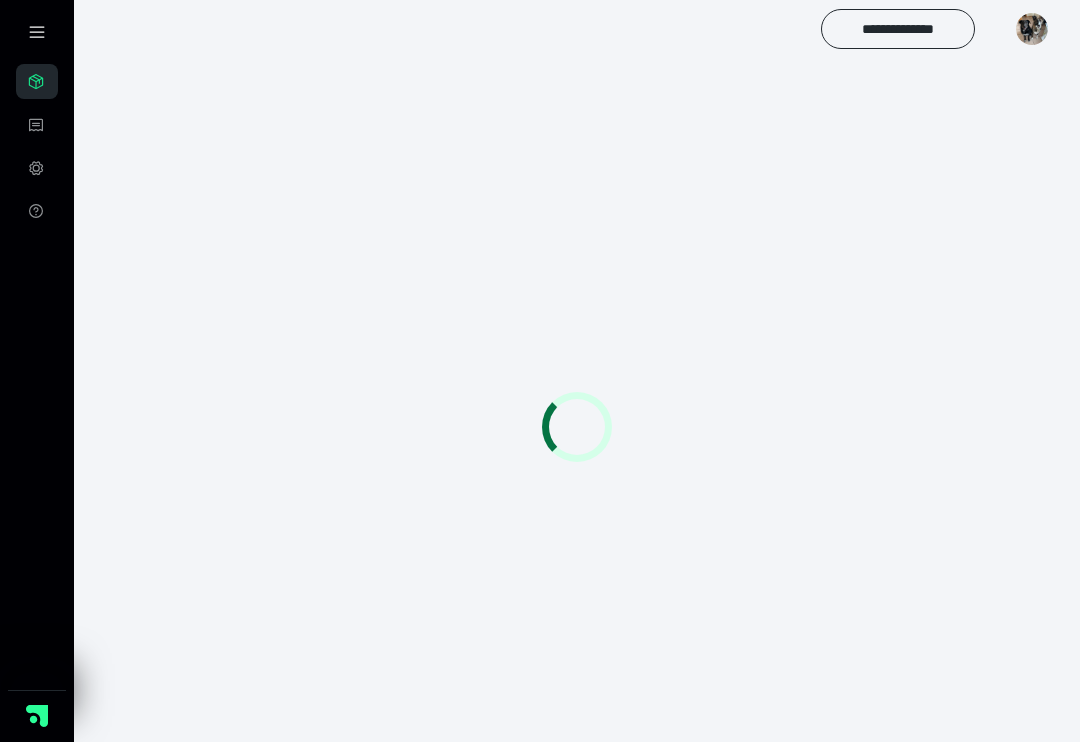 scroll, scrollTop: 0, scrollLeft: 0, axis: both 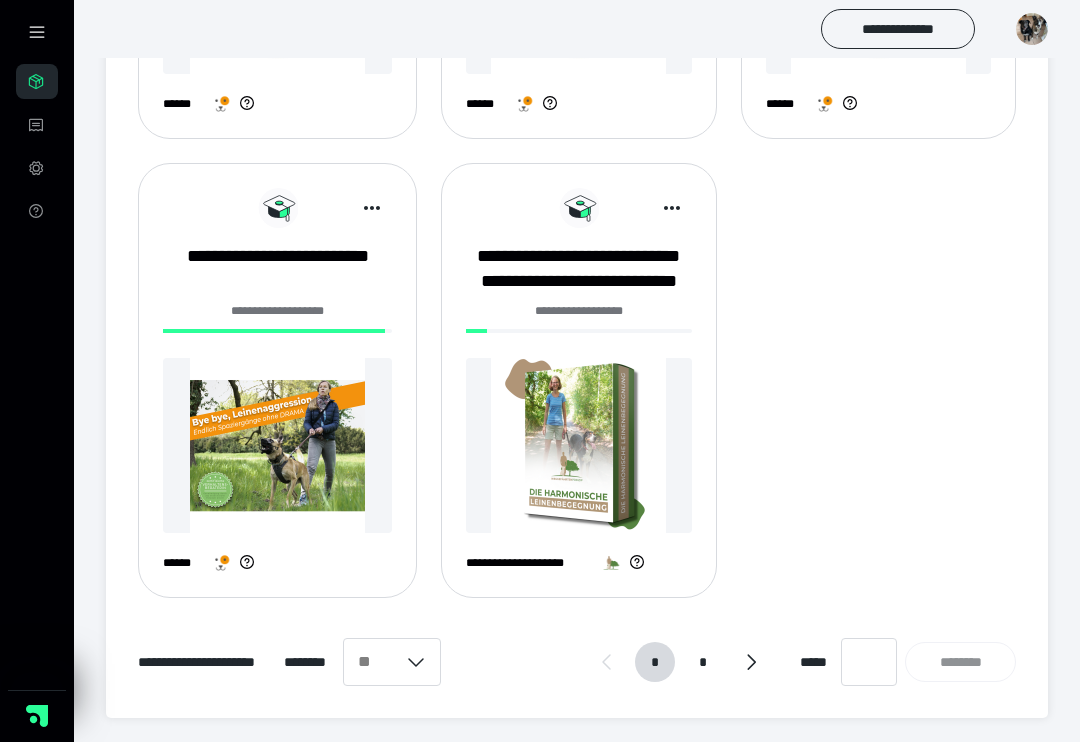 click 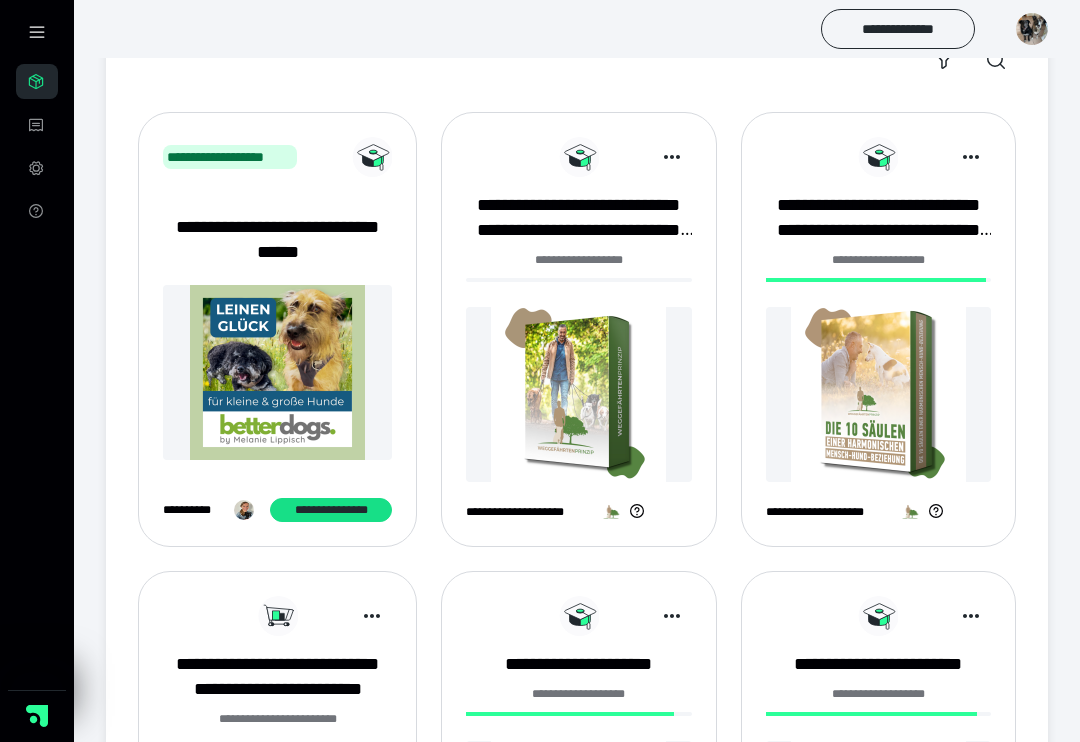 scroll, scrollTop: 202, scrollLeft: 0, axis: vertical 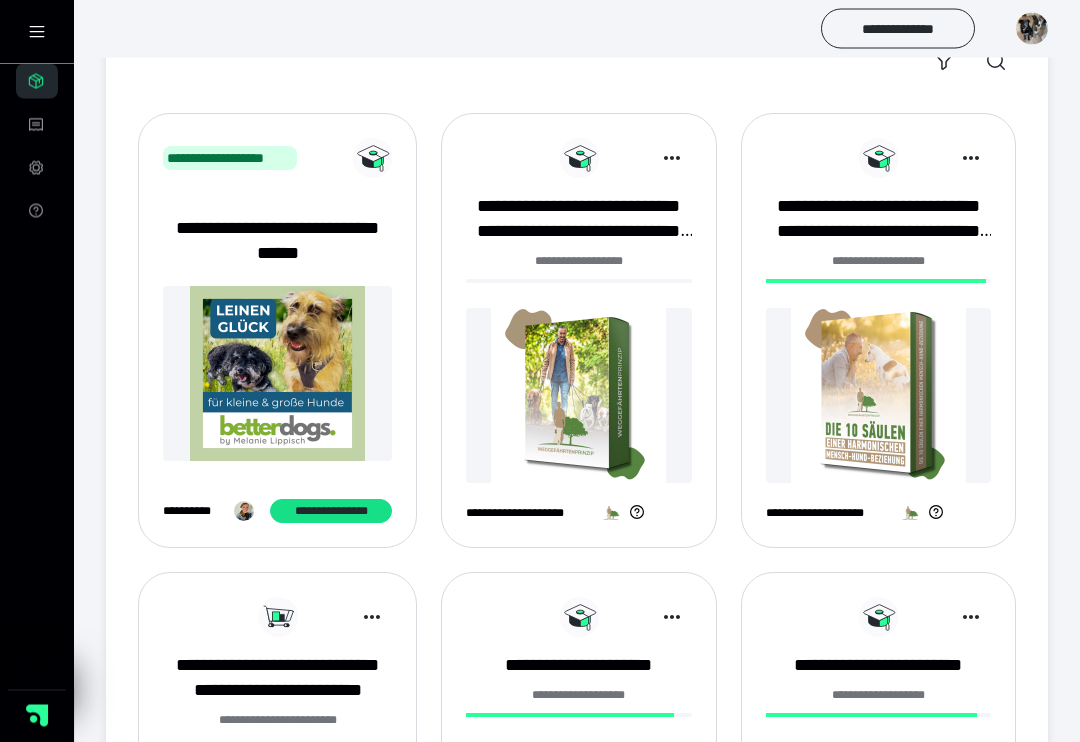 click at bounding box center (578, 396) 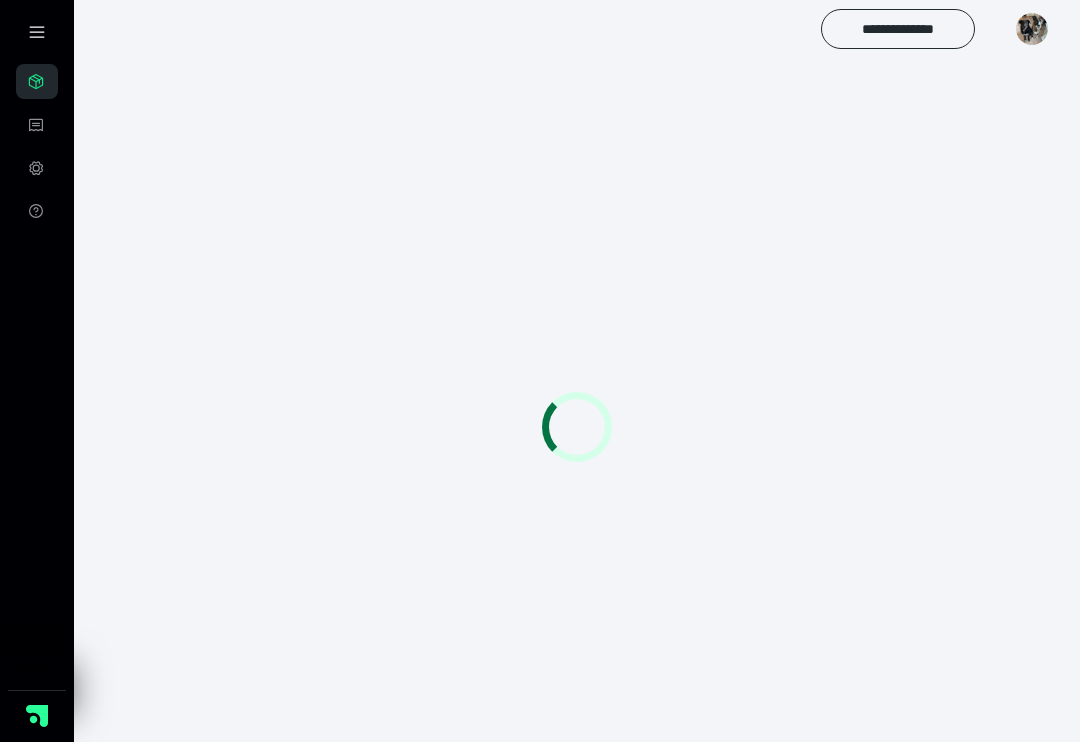 scroll, scrollTop: 0, scrollLeft: 0, axis: both 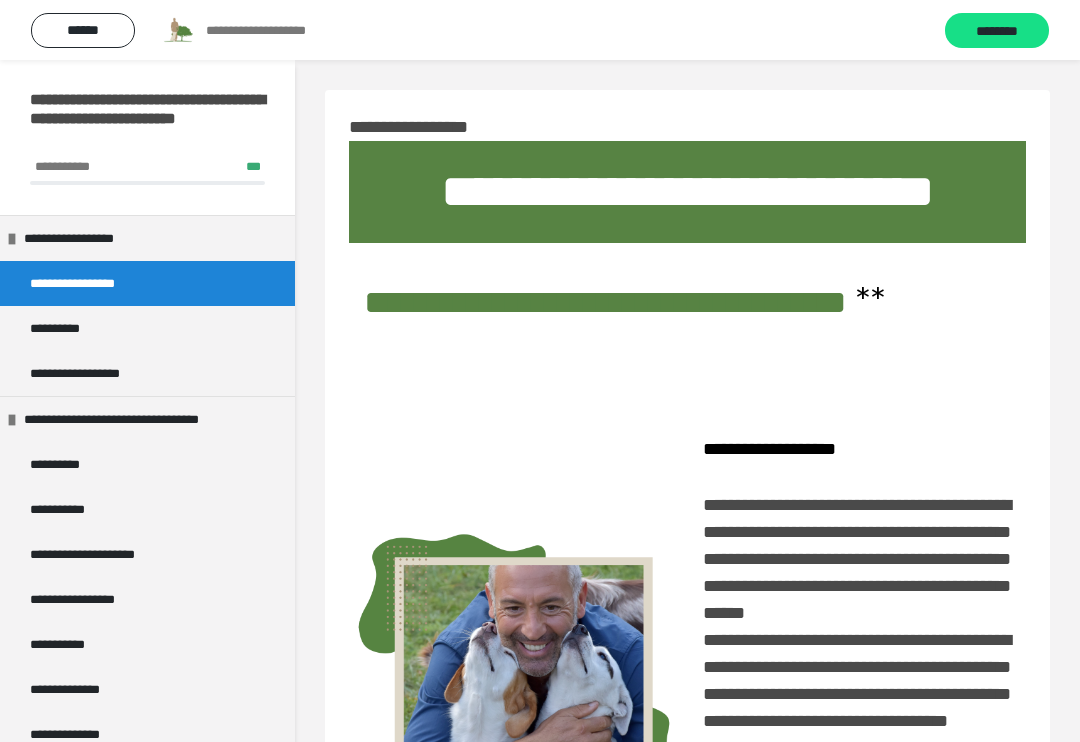 click on "**********" at bounding box center [89, 283] 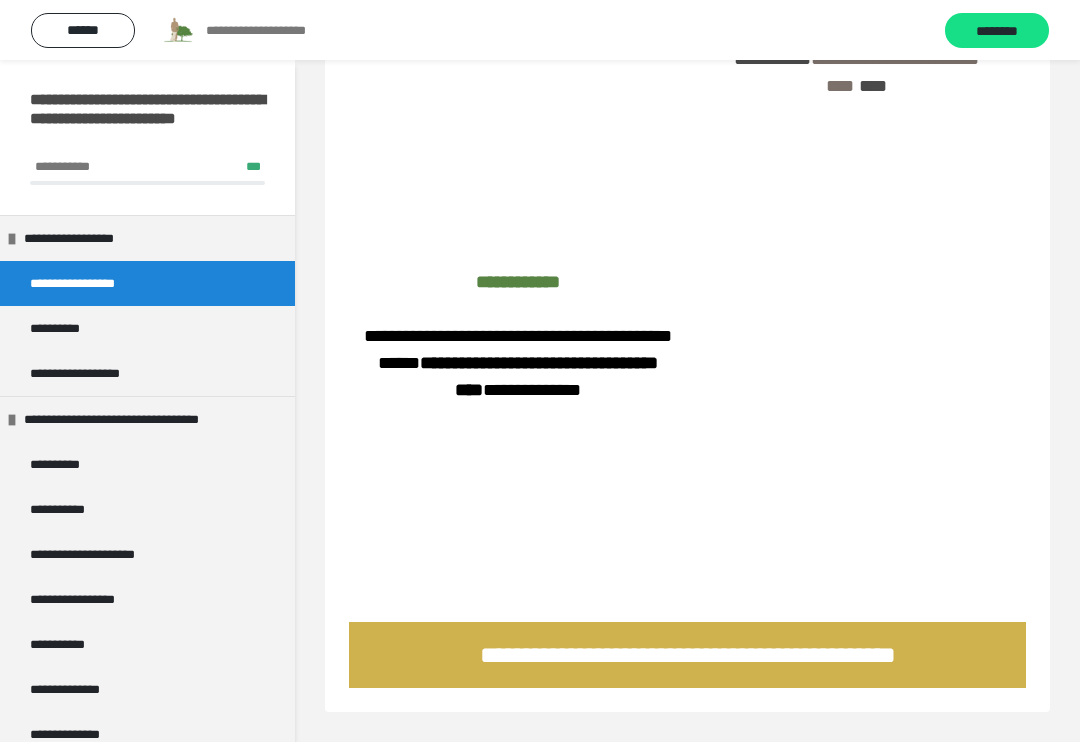 scroll, scrollTop: 1765, scrollLeft: 0, axis: vertical 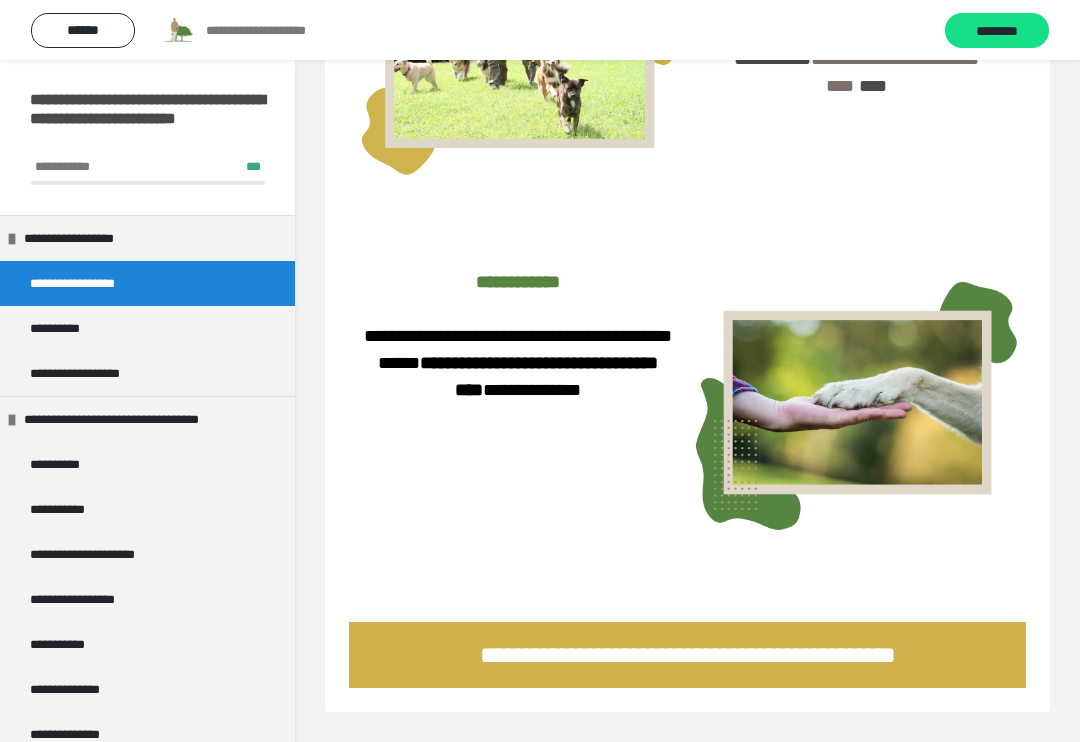 click on "**********" at bounding box center [64, 328] 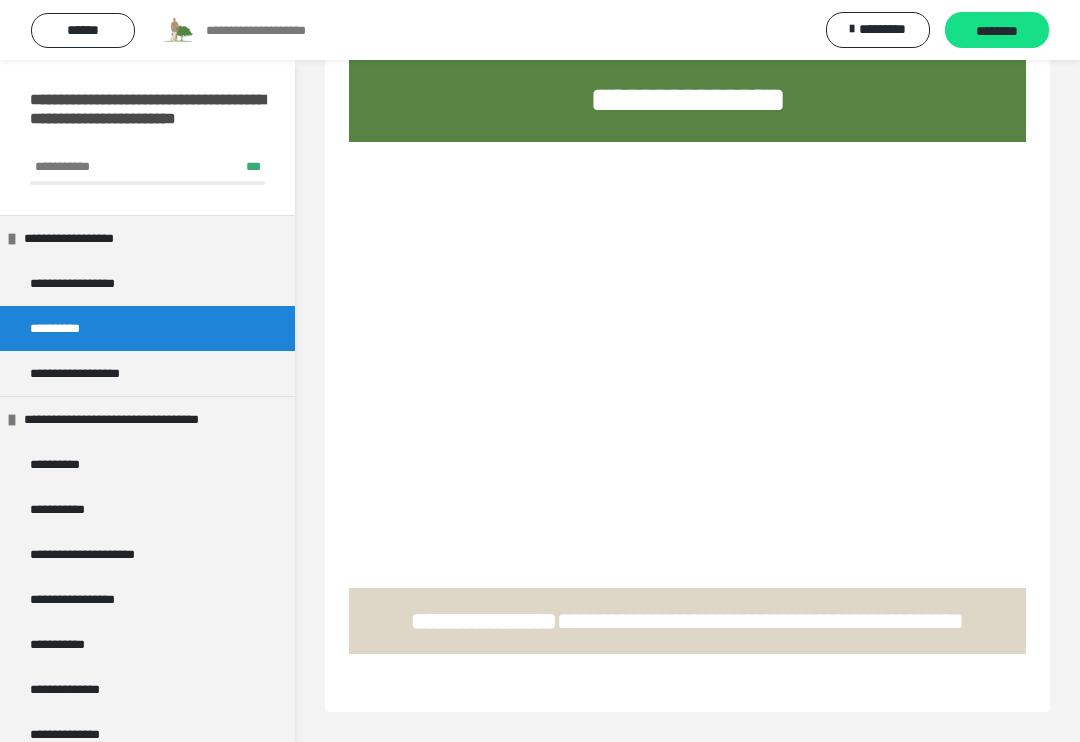 scroll, scrollTop: 33, scrollLeft: 0, axis: vertical 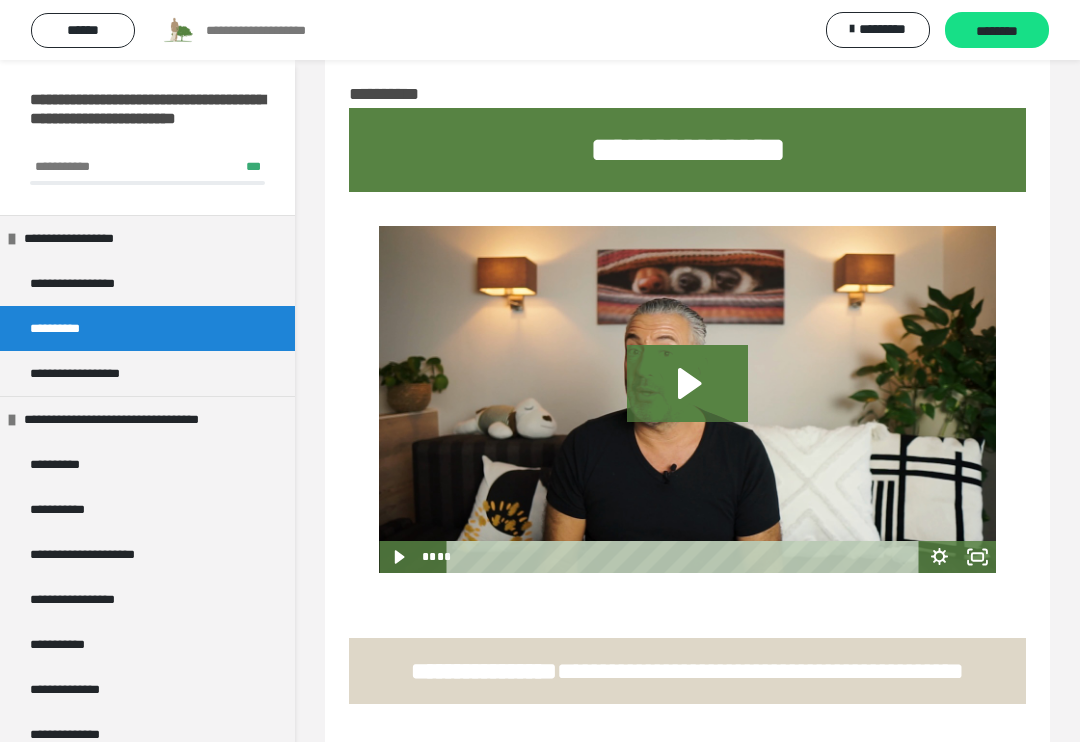 click 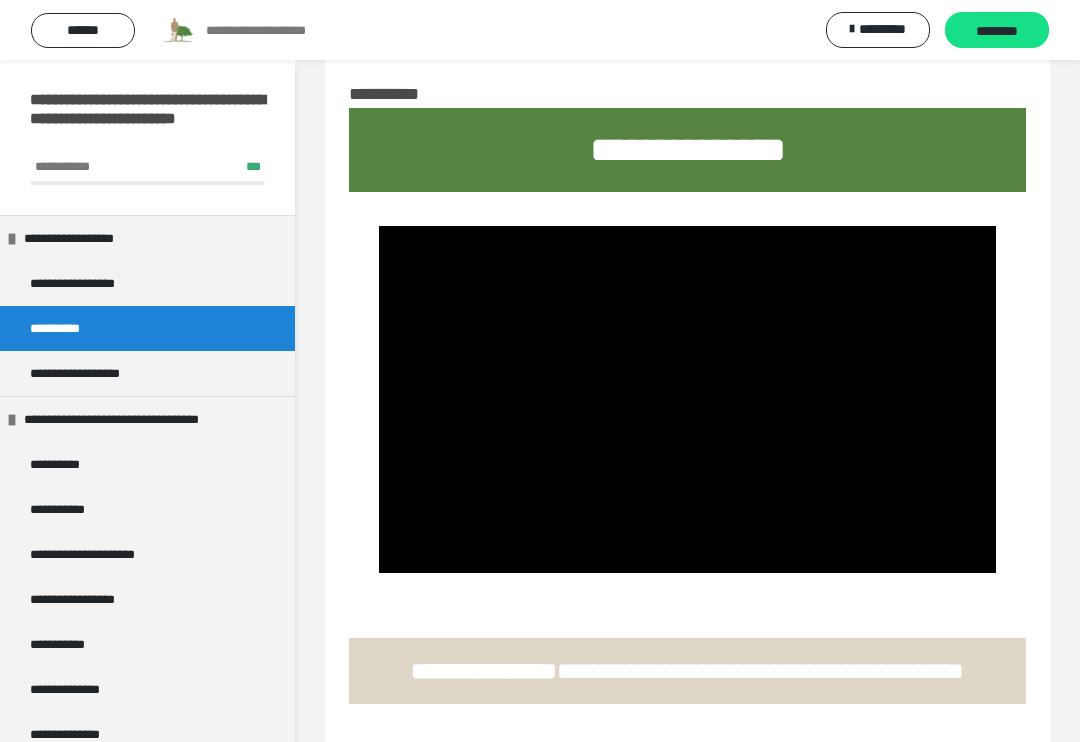click at bounding box center [687, 399] 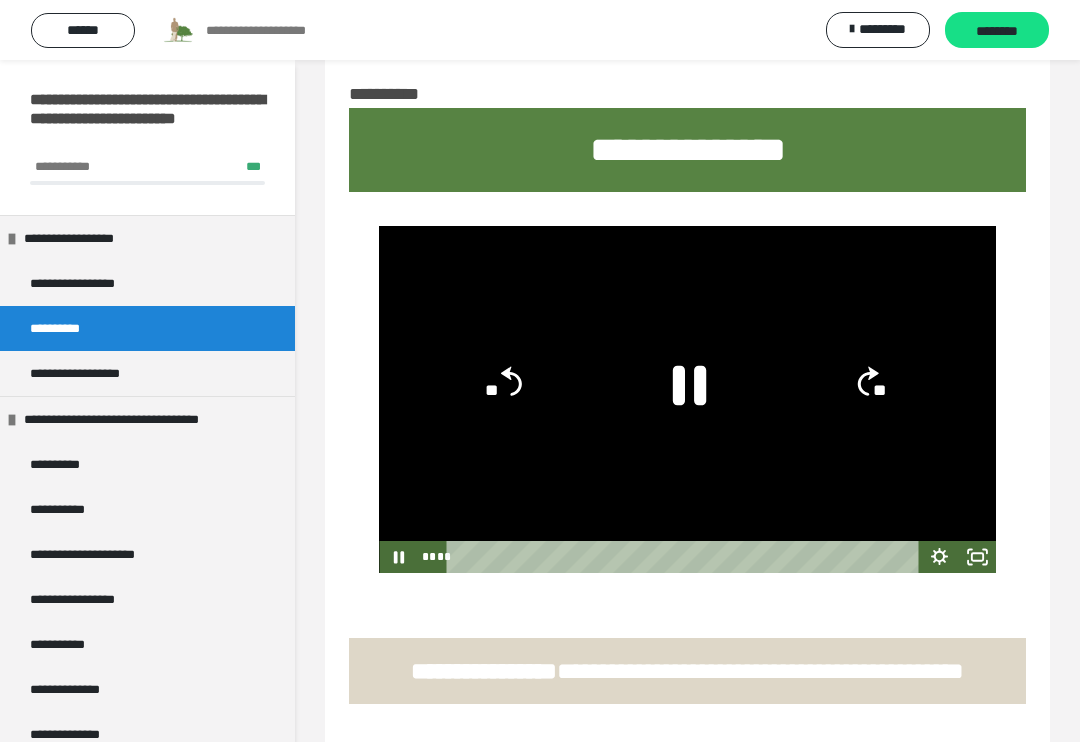 click 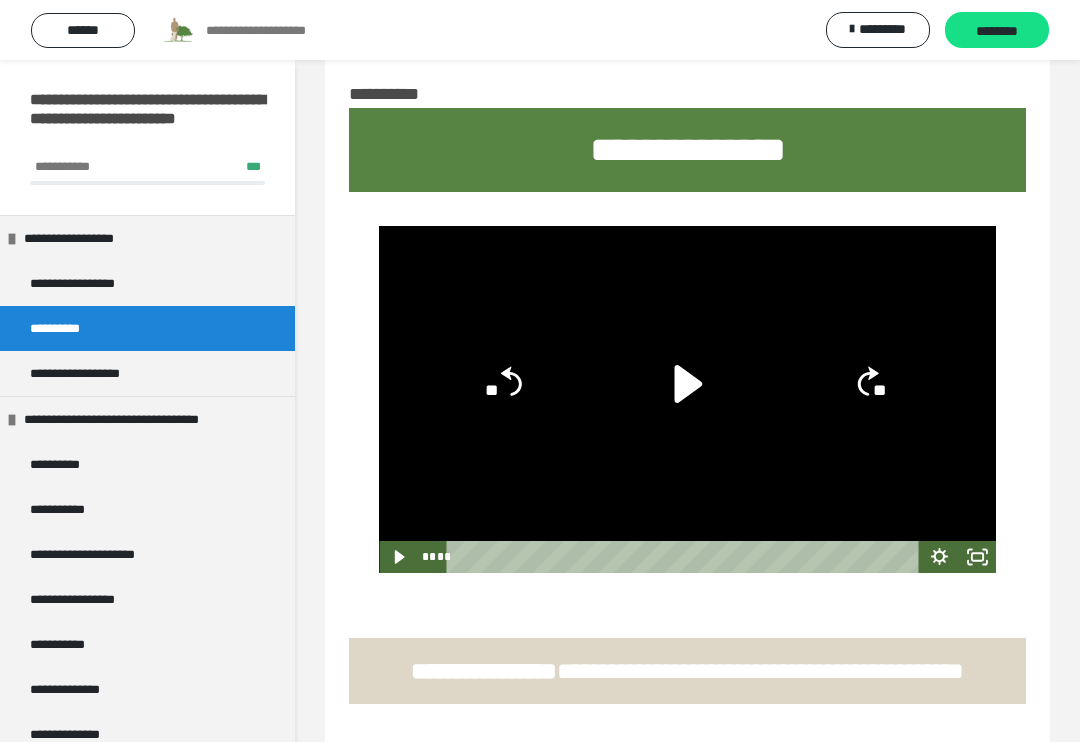 click on "******" at bounding box center [83, 30] 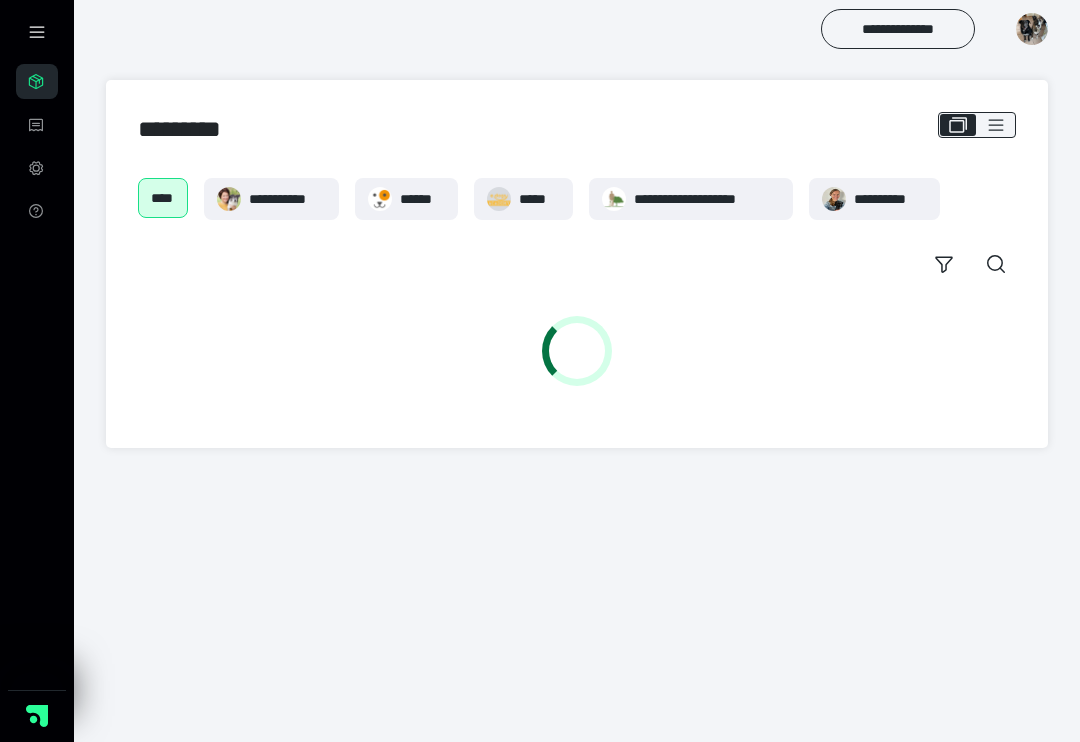 scroll, scrollTop: 0, scrollLeft: 0, axis: both 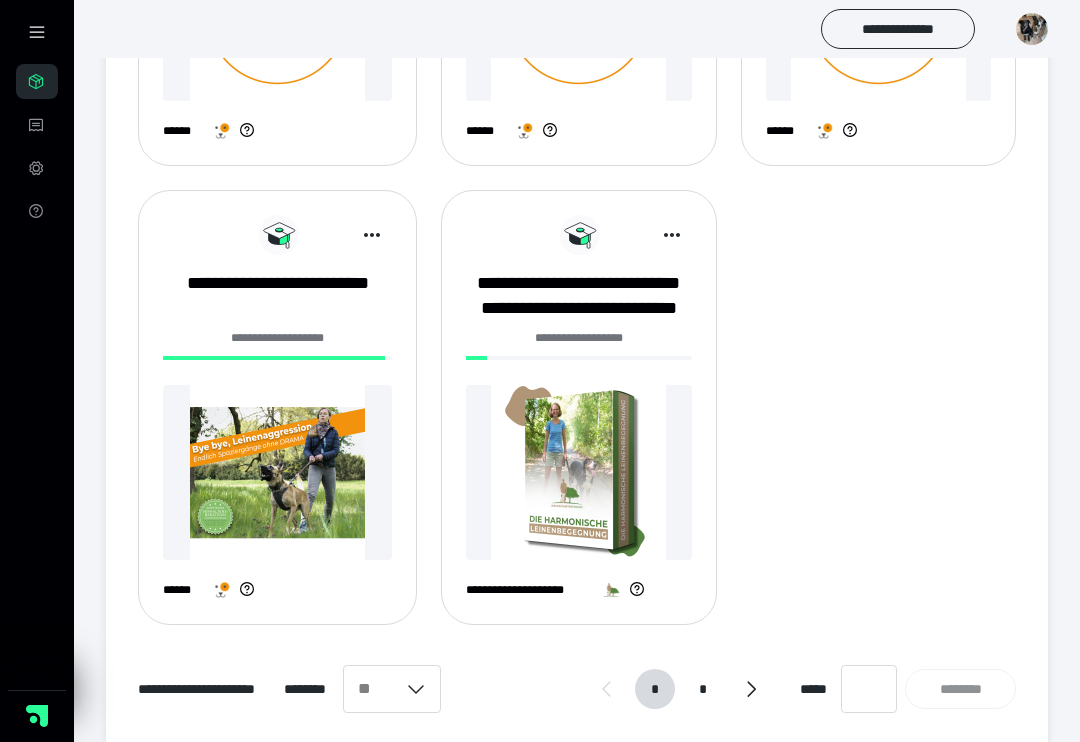 click on "*" at bounding box center (703, 689) 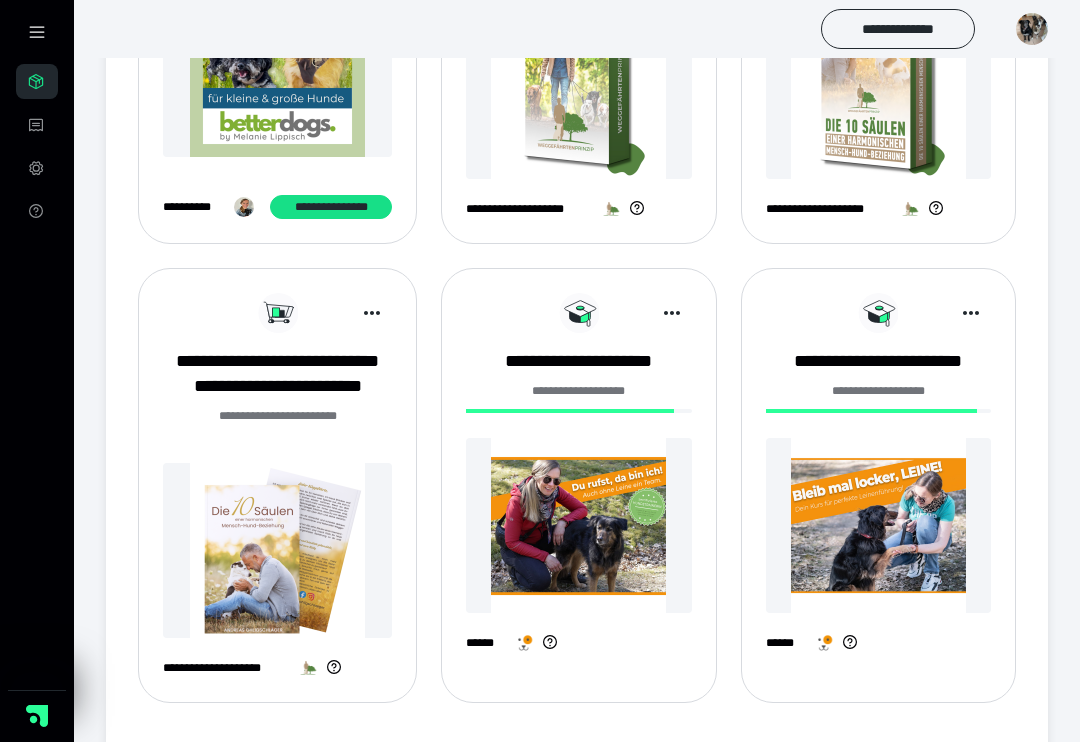 scroll, scrollTop: 585, scrollLeft: 0, axis: vertical 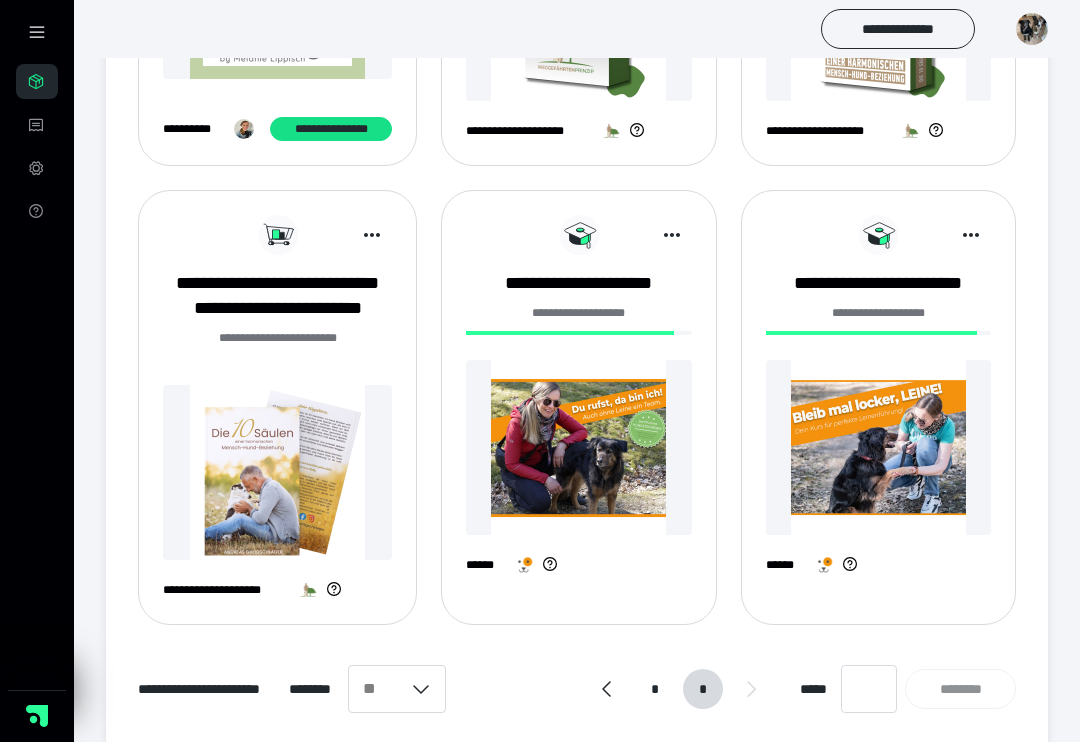 click on "*" at bounding box center (655, 689) 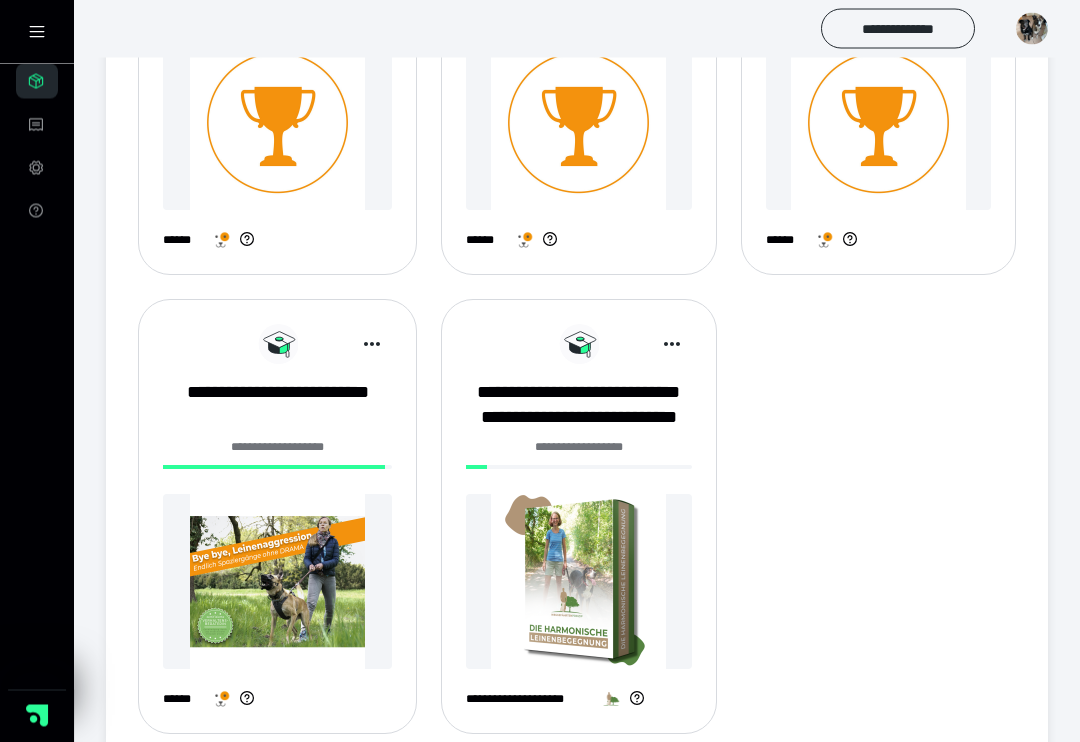 scroll, scrollTop: 1503, scrollLeft: 0, axis: vertical 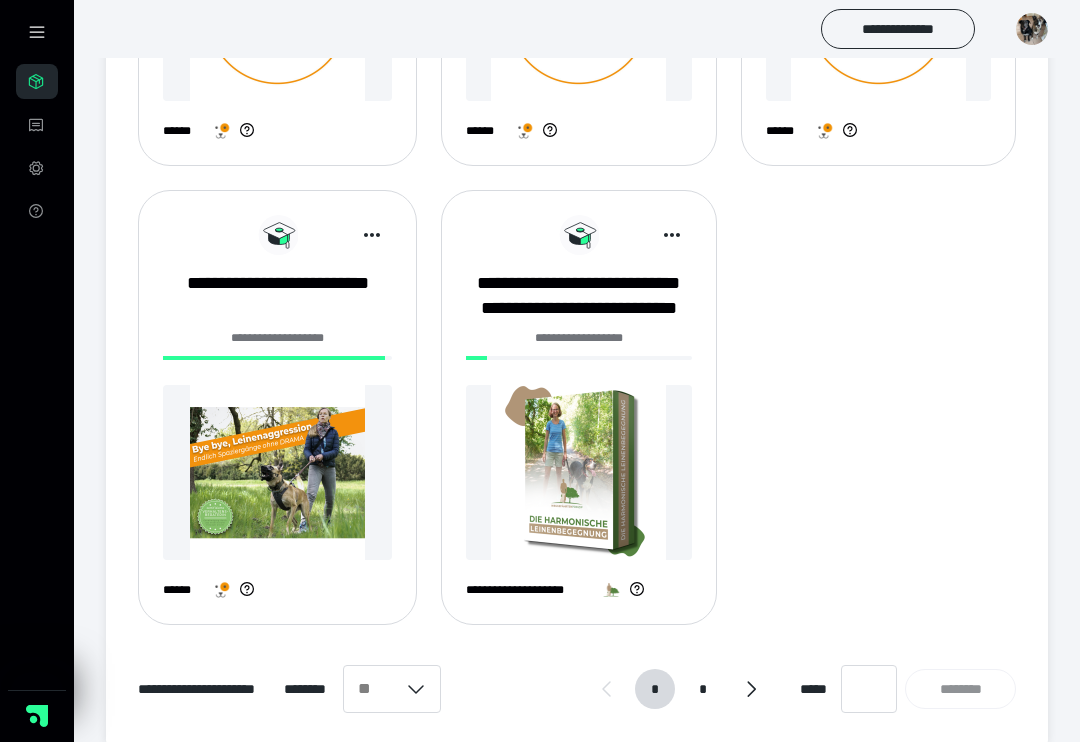 click at bounding box center [578, 472] 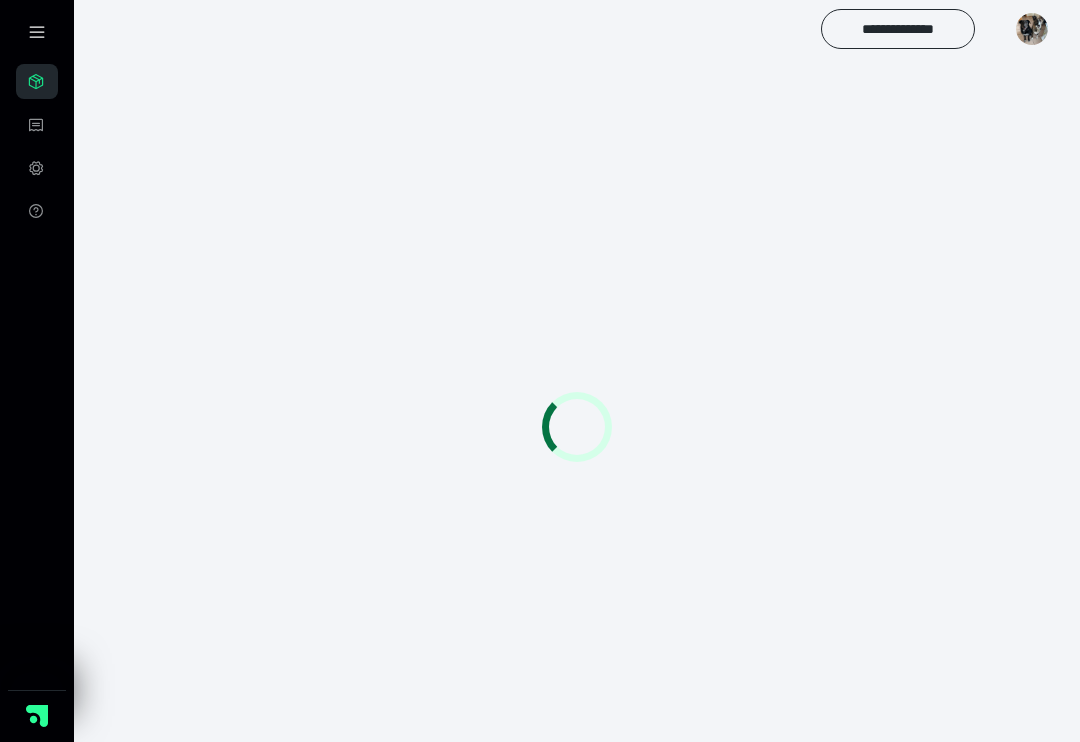 scroll, scrollTop: 0, scrollLeft: 0, axis: both 